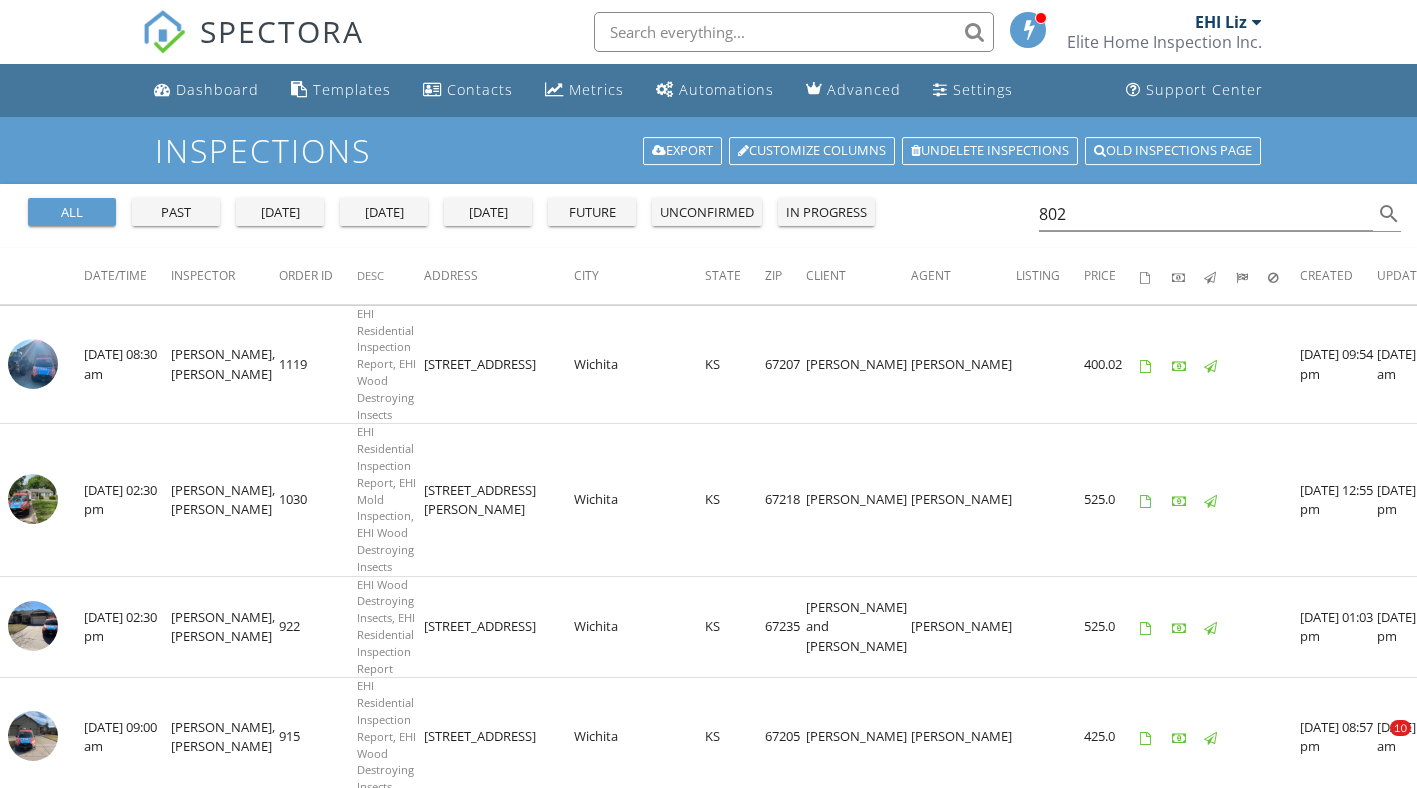 scroll, scrollTop: 0, scrollLeft: 0, axis: both 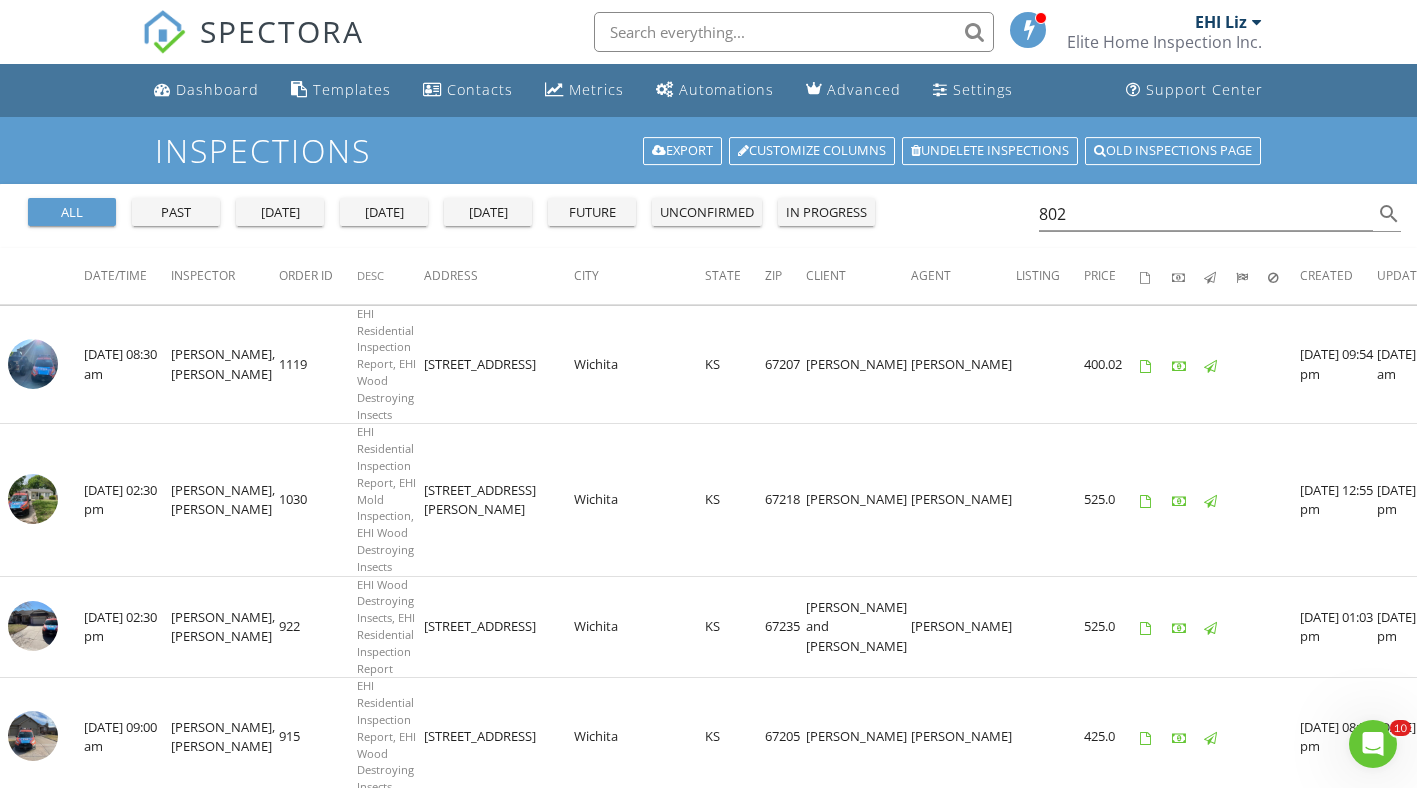click on "Dashboard" at bounding box center (217, 89) 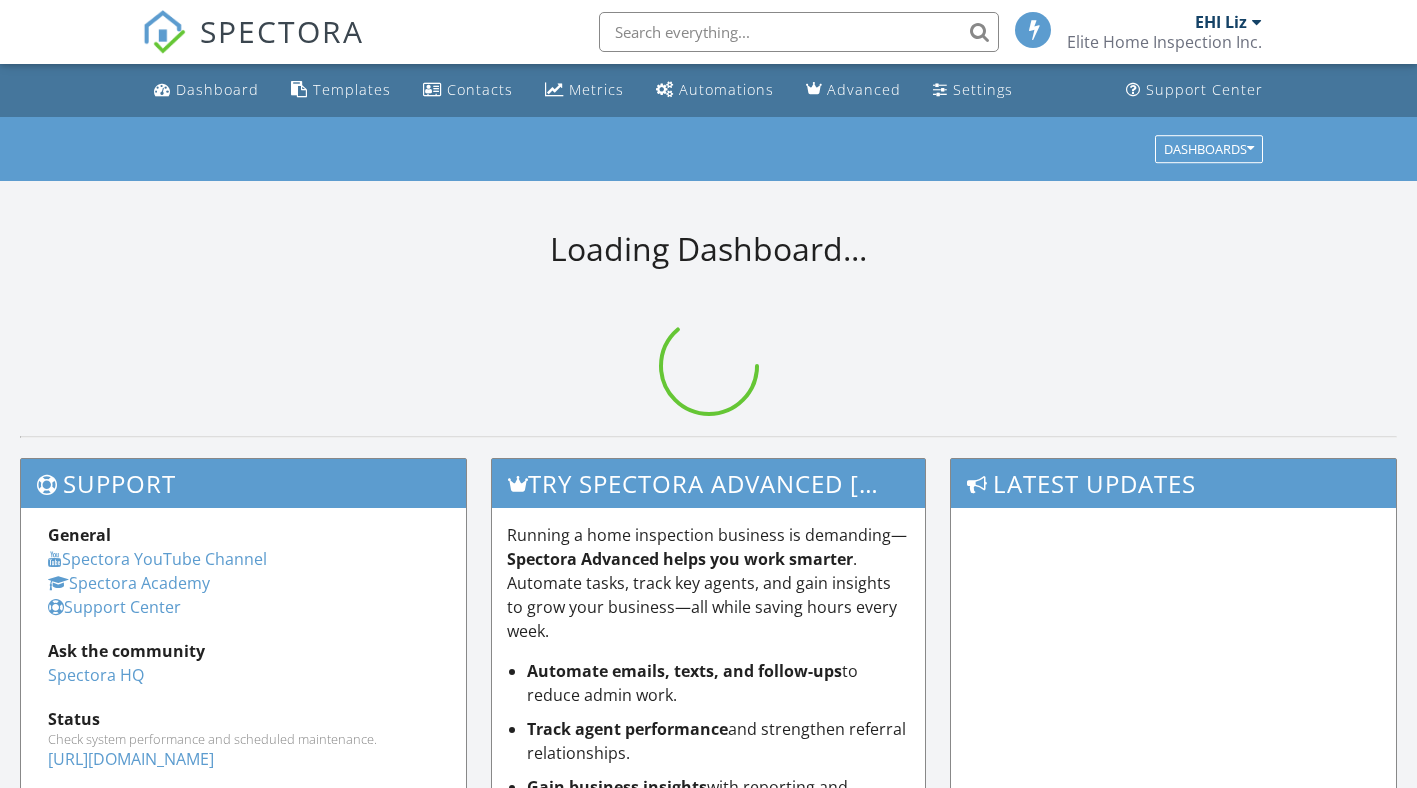scroll, scrollTop: 0, scrollLeft: 0, axis: both 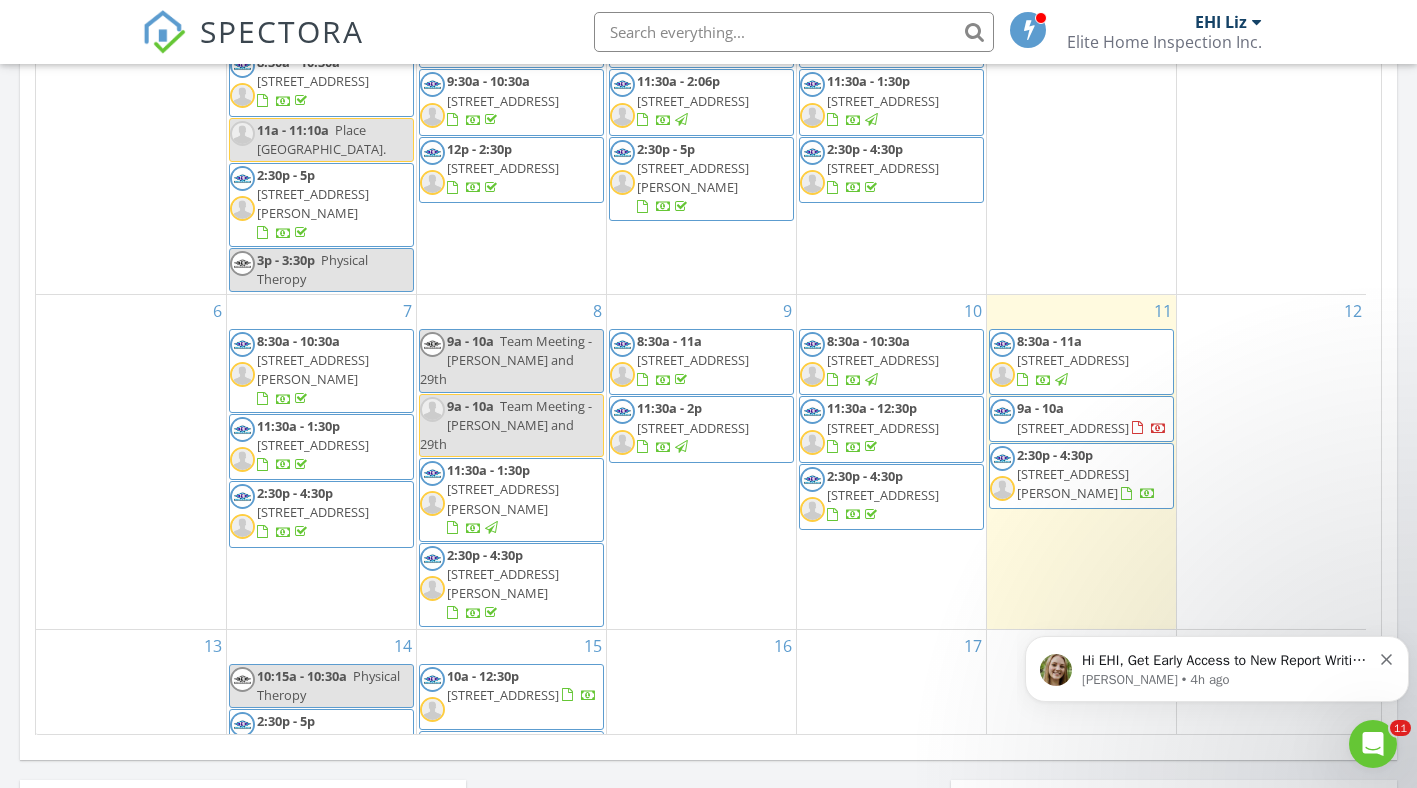 click on "2:30p - 4:30p" at bounding box center [1055, 455] 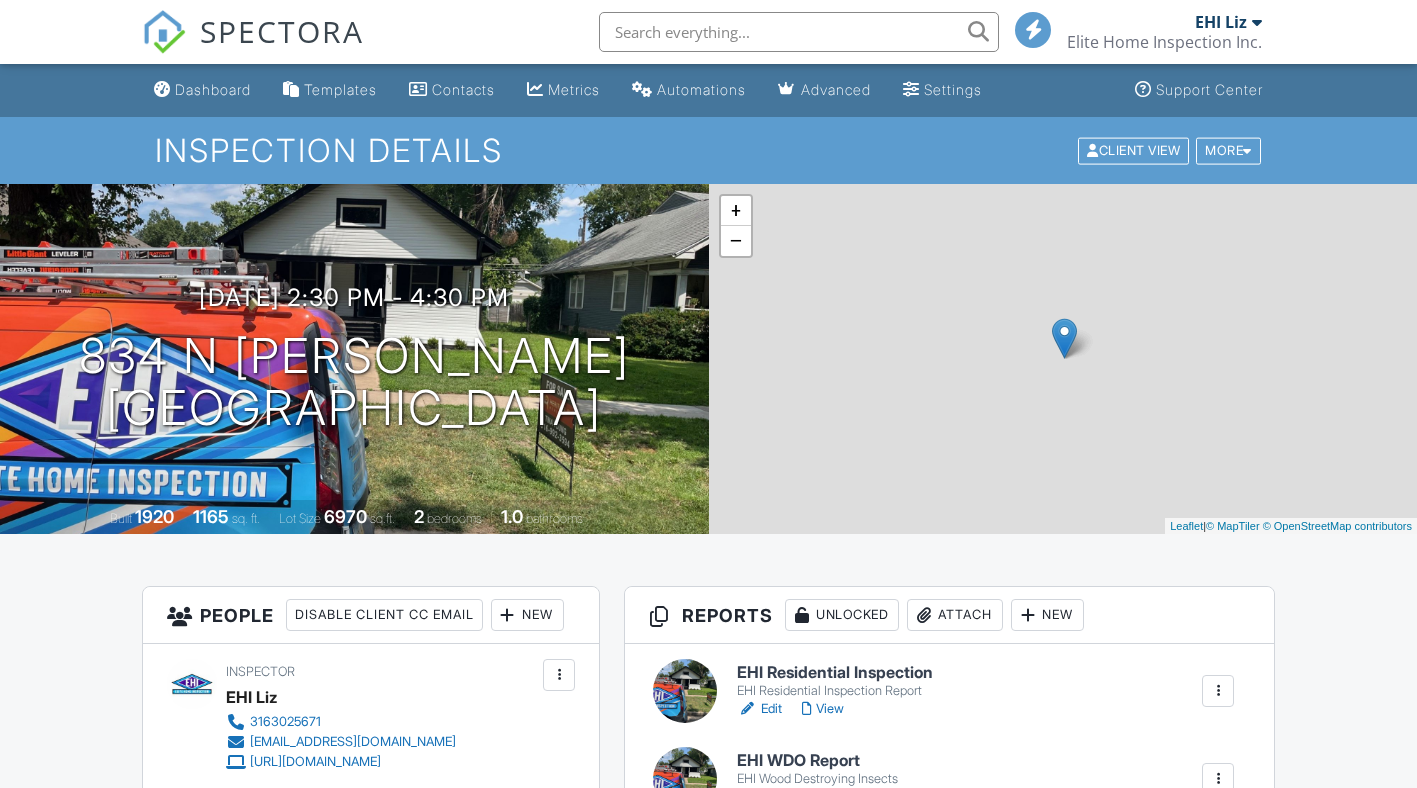 scroll, scrollTop: 400, scrollLeft: 0, axis: vertical 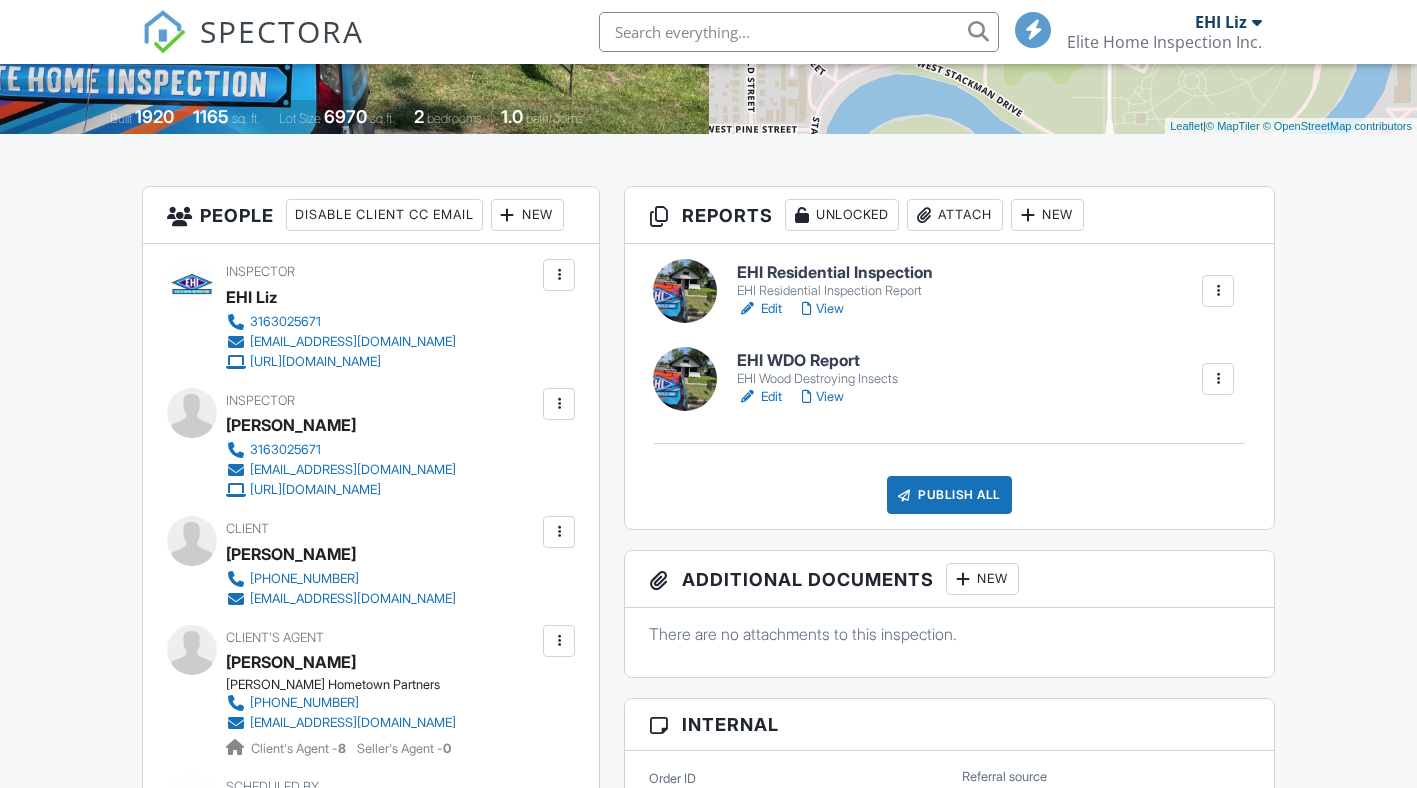 click on "EHI WDO Report" at bounding box center (817, 361) 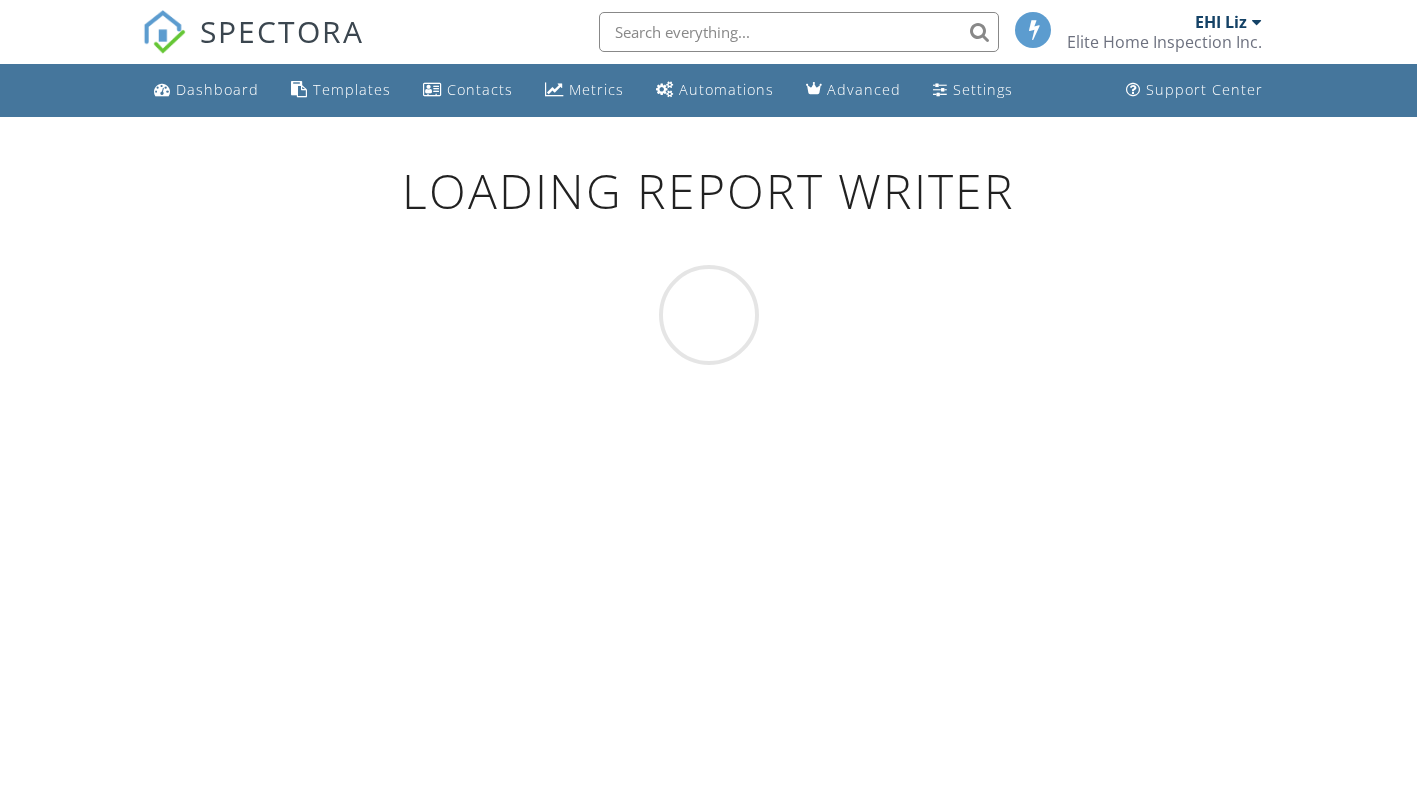 scroll, scrollTop: 0, scrollLeft: 0, axis: both 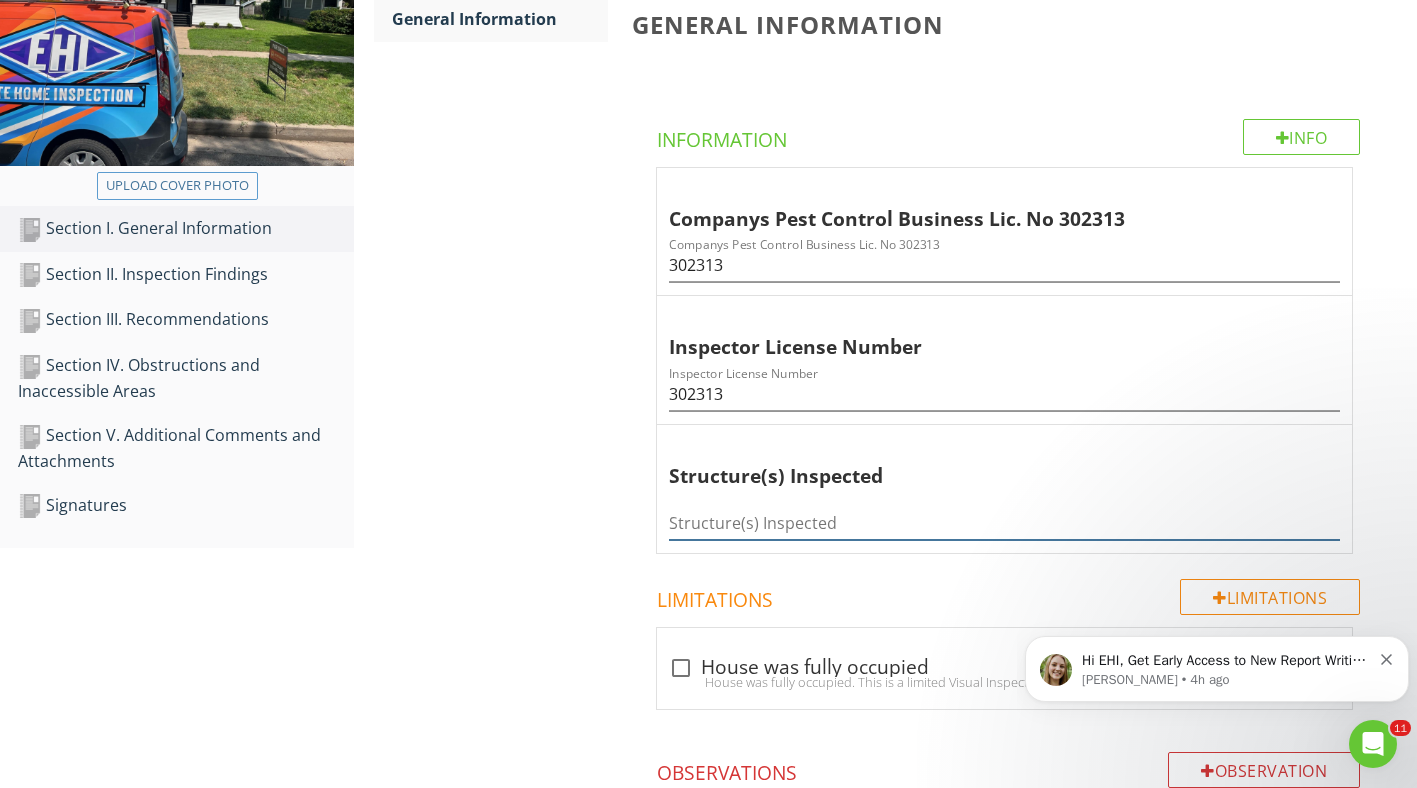 click at bounding box center [1004, 523] 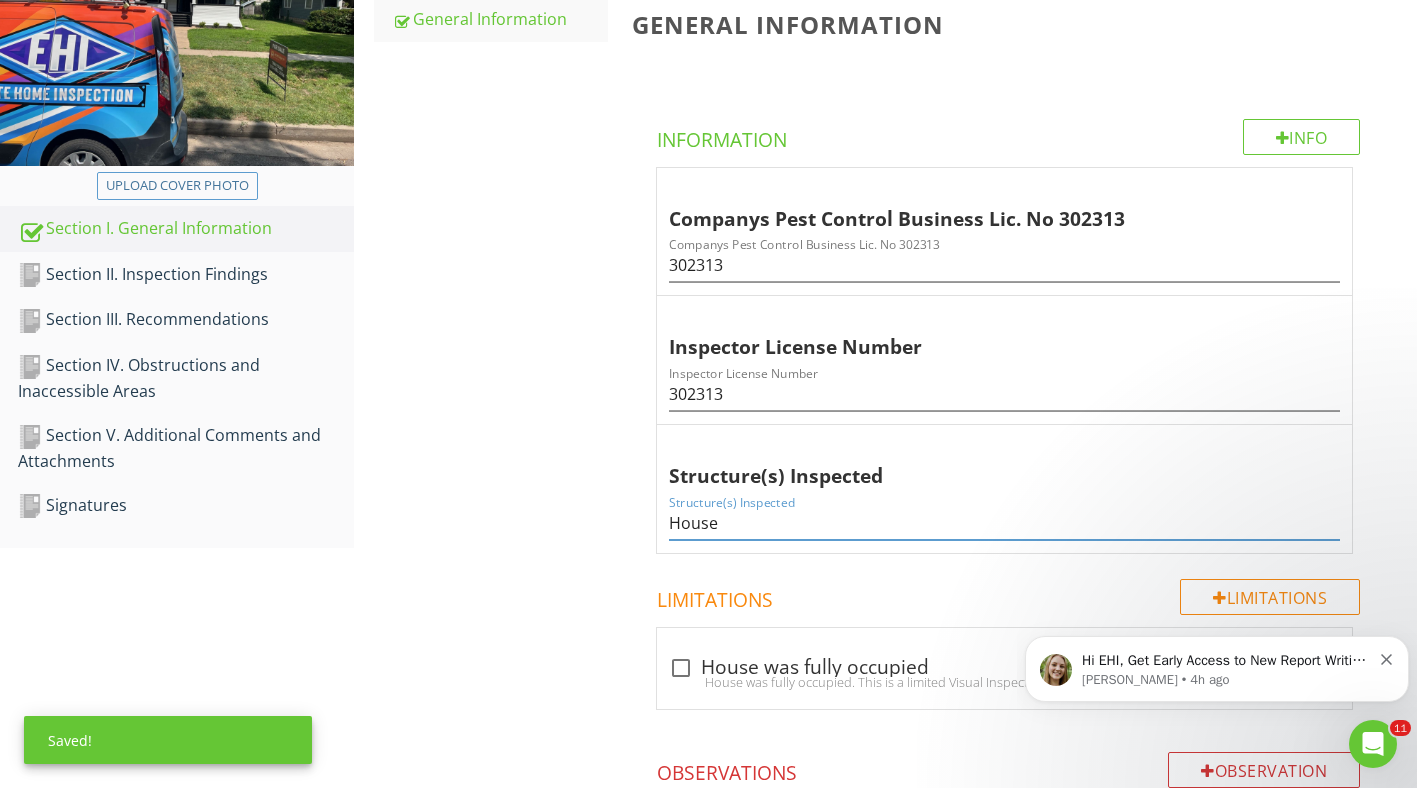 type on "House" 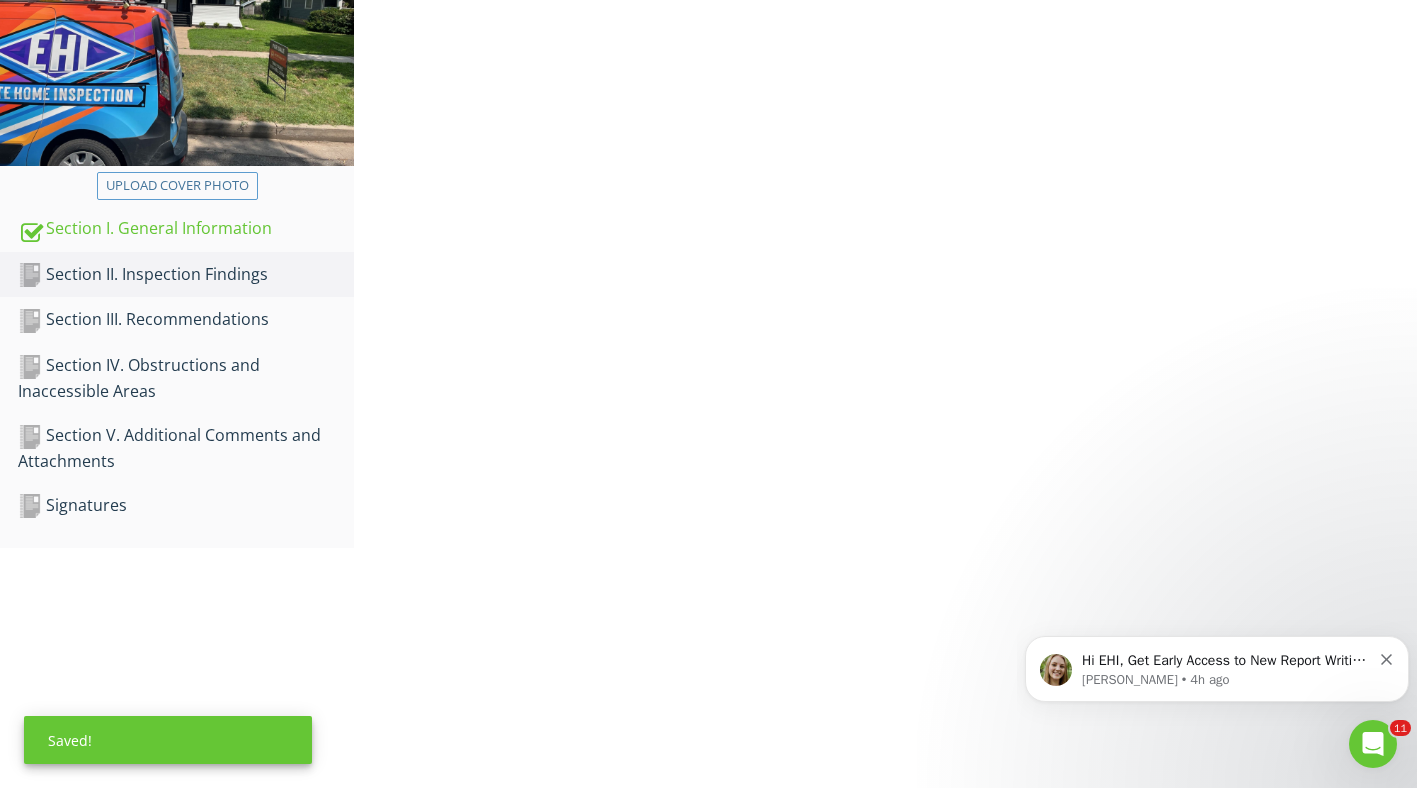 scroll, scrollTop: 204, scrollLeft: 0, axis: vertical 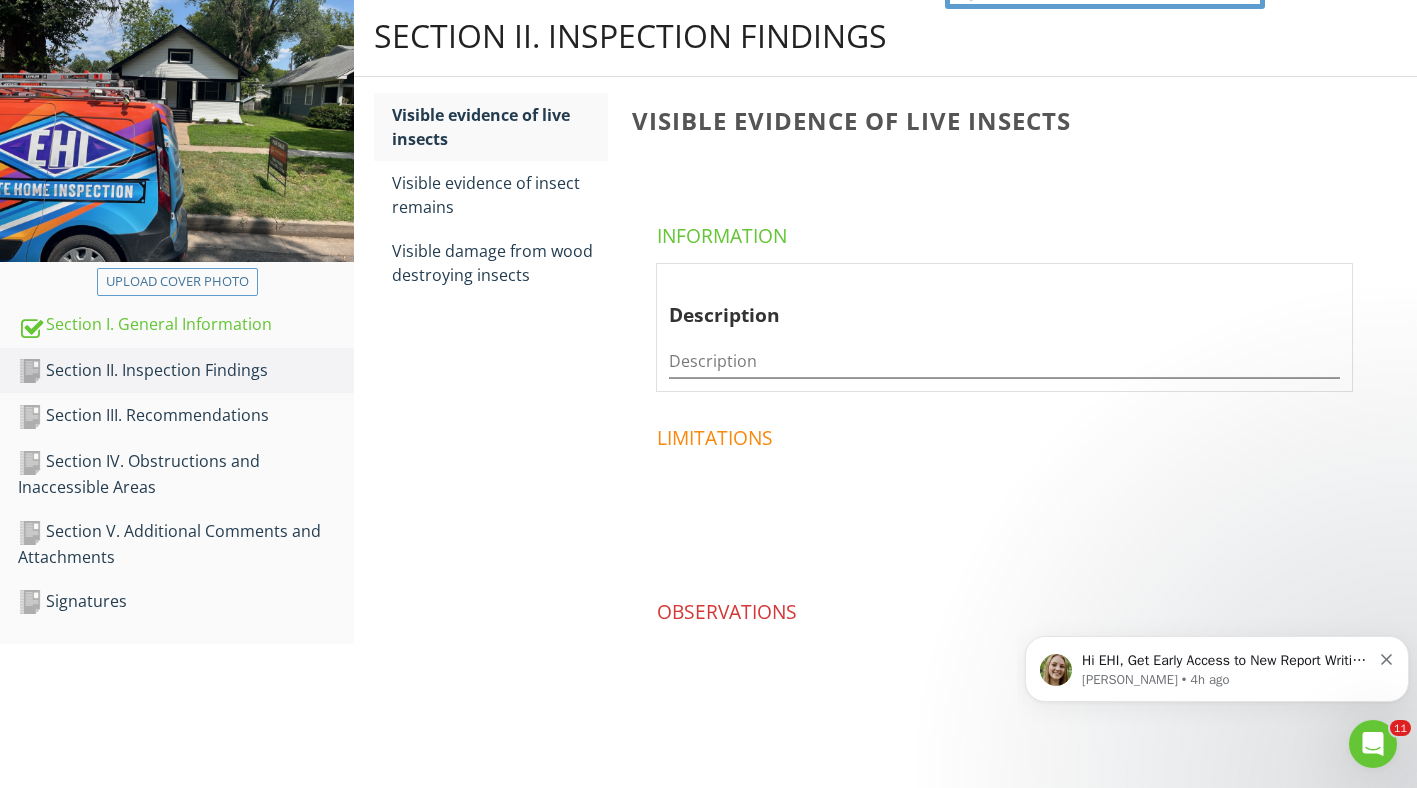 click on "Section IV. Obstructions and Inaccessible Areas" at bounding box center [186, 474] 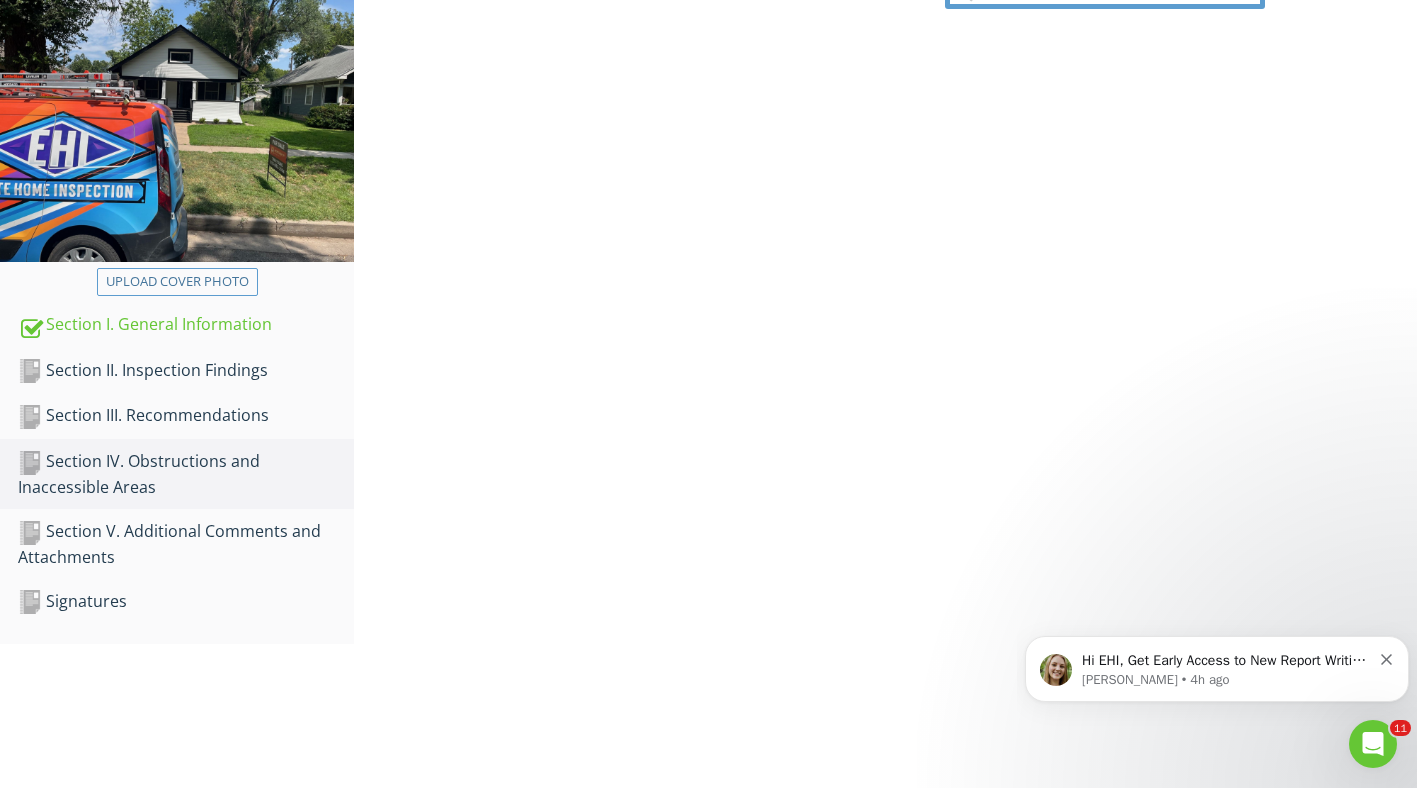 scroll, scrollTop: 300, scrollLeft: 0, axis: vertical 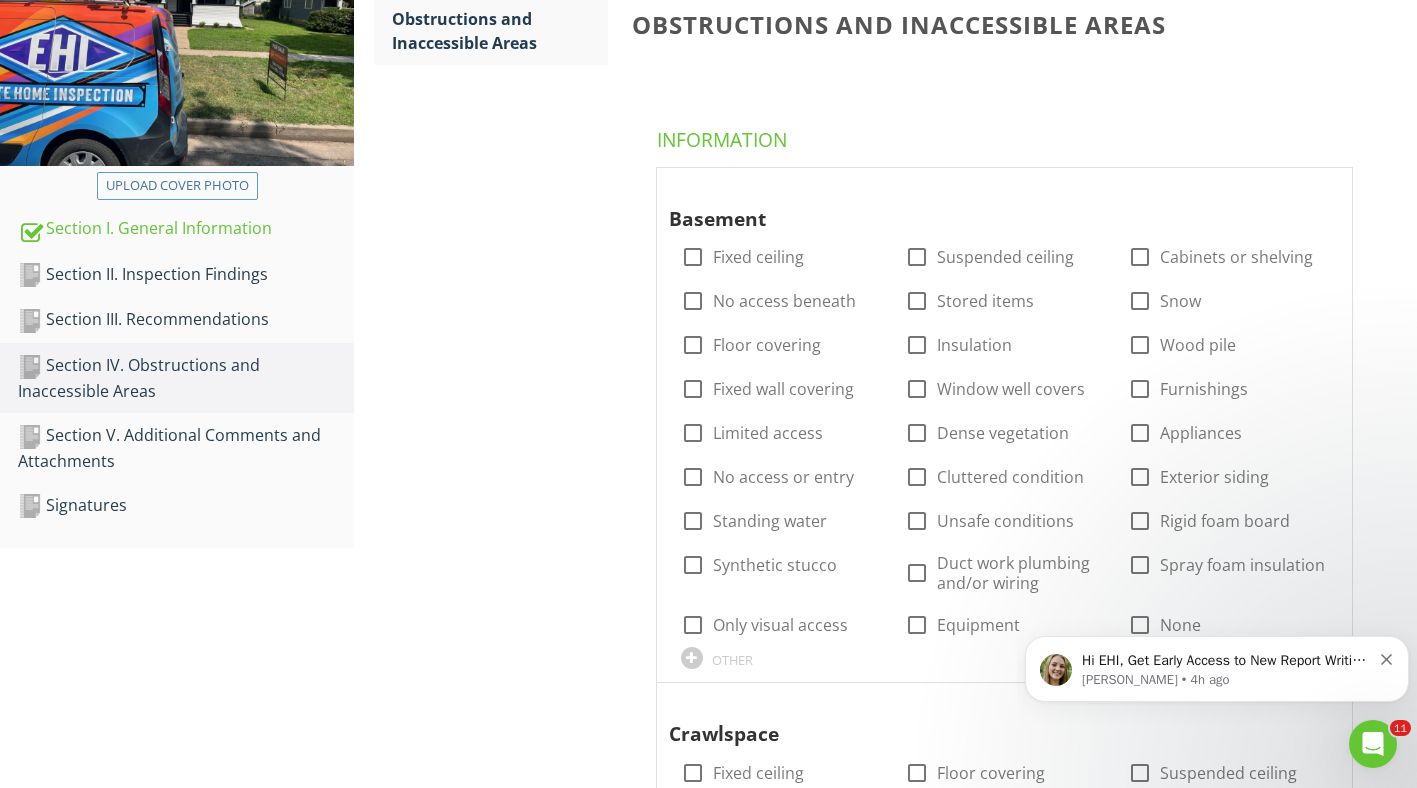 click on "Section II. Inspection Findings" at bounding box center (186, 275) 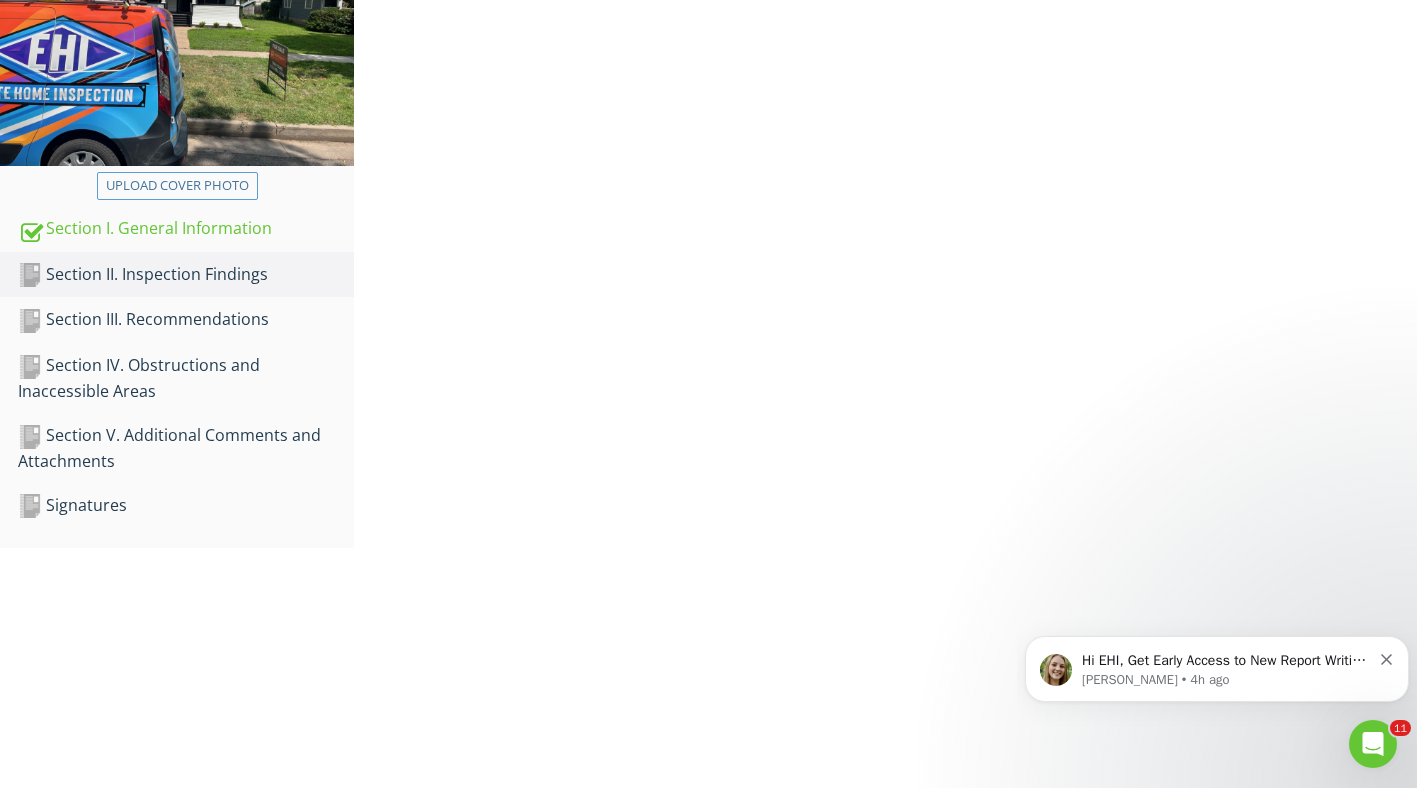 scroll, scrollTop: 204, scrollLeft: 0, axis: vertical 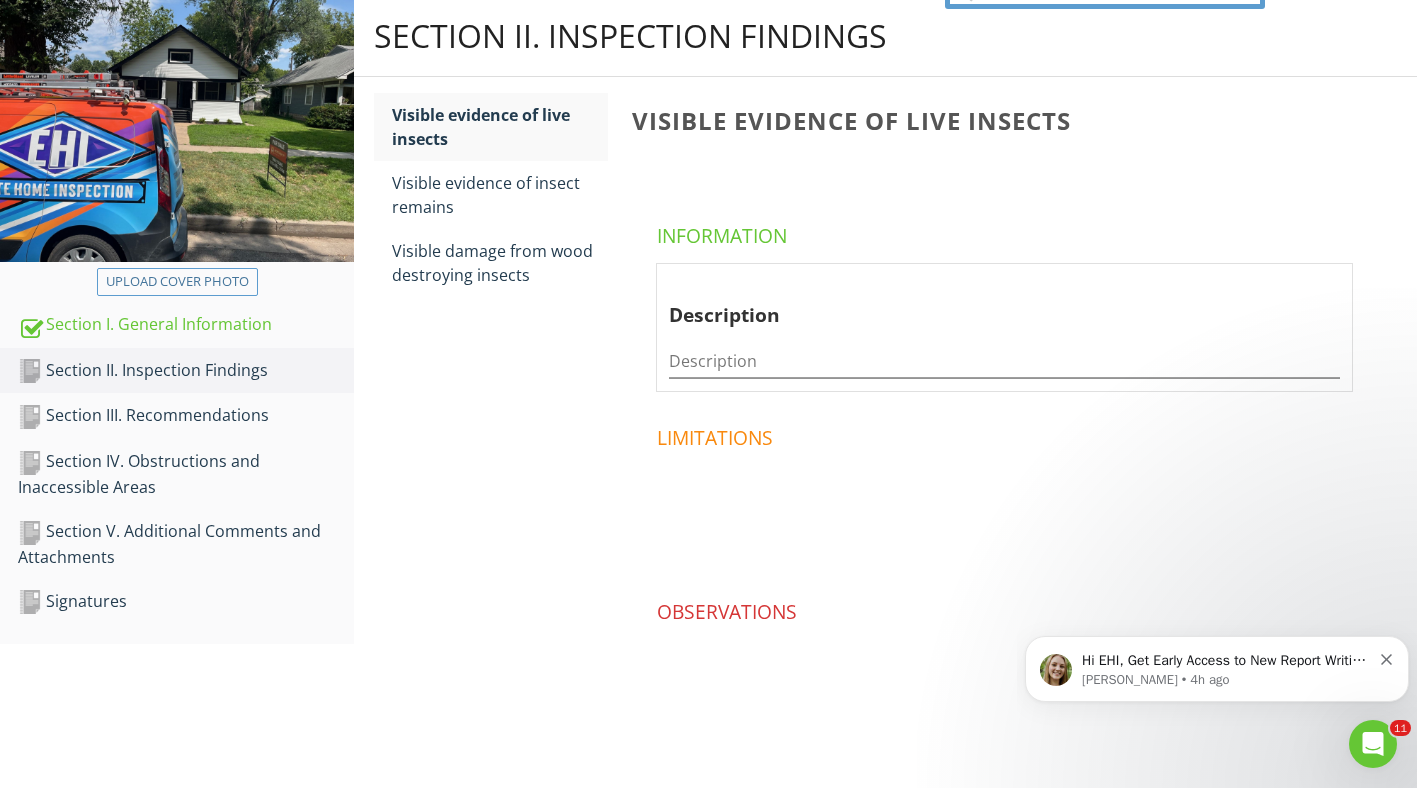 click on "Section III. Recommendations" at bounding box center [186, 416] 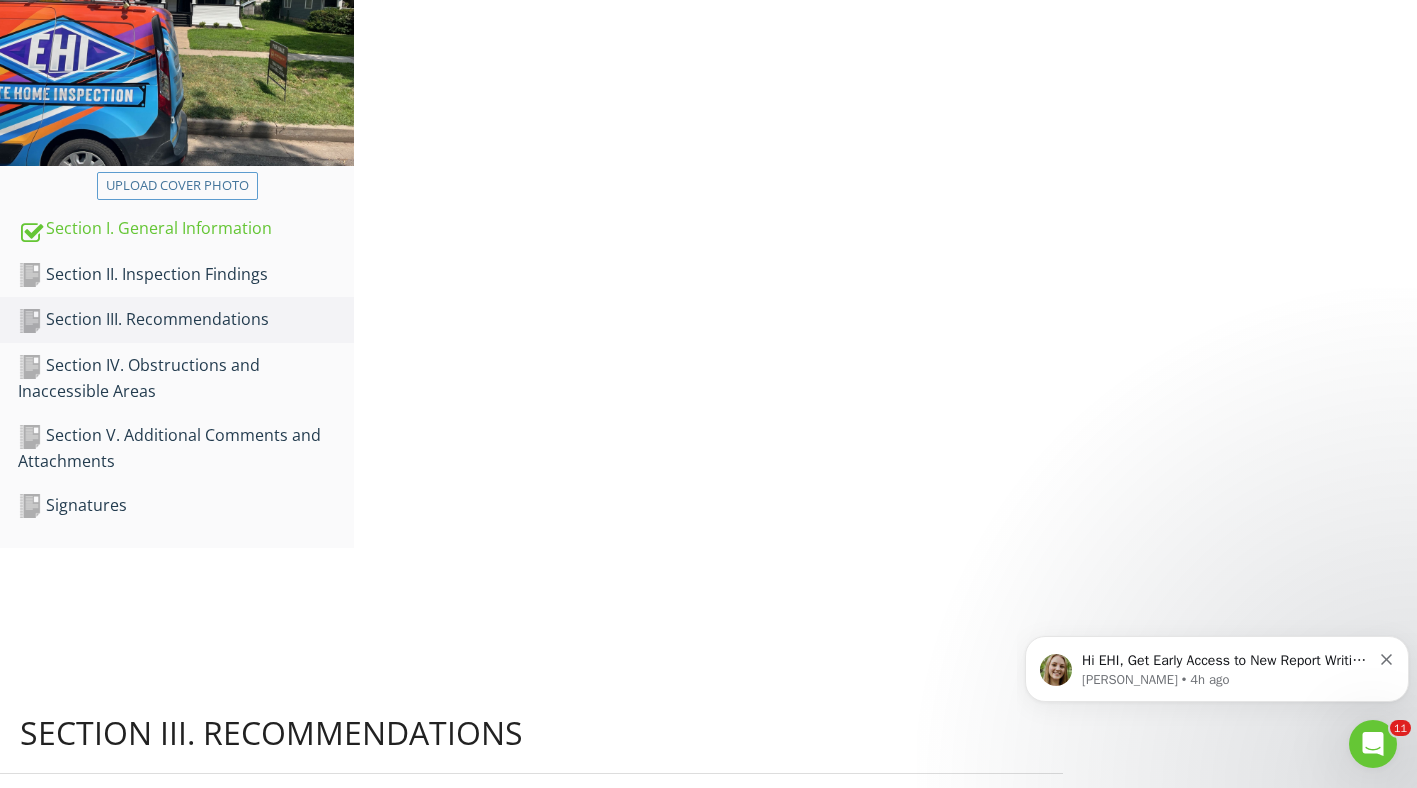 scroll, scrollTop: 270, scrollLeft: 0, axis: vertical 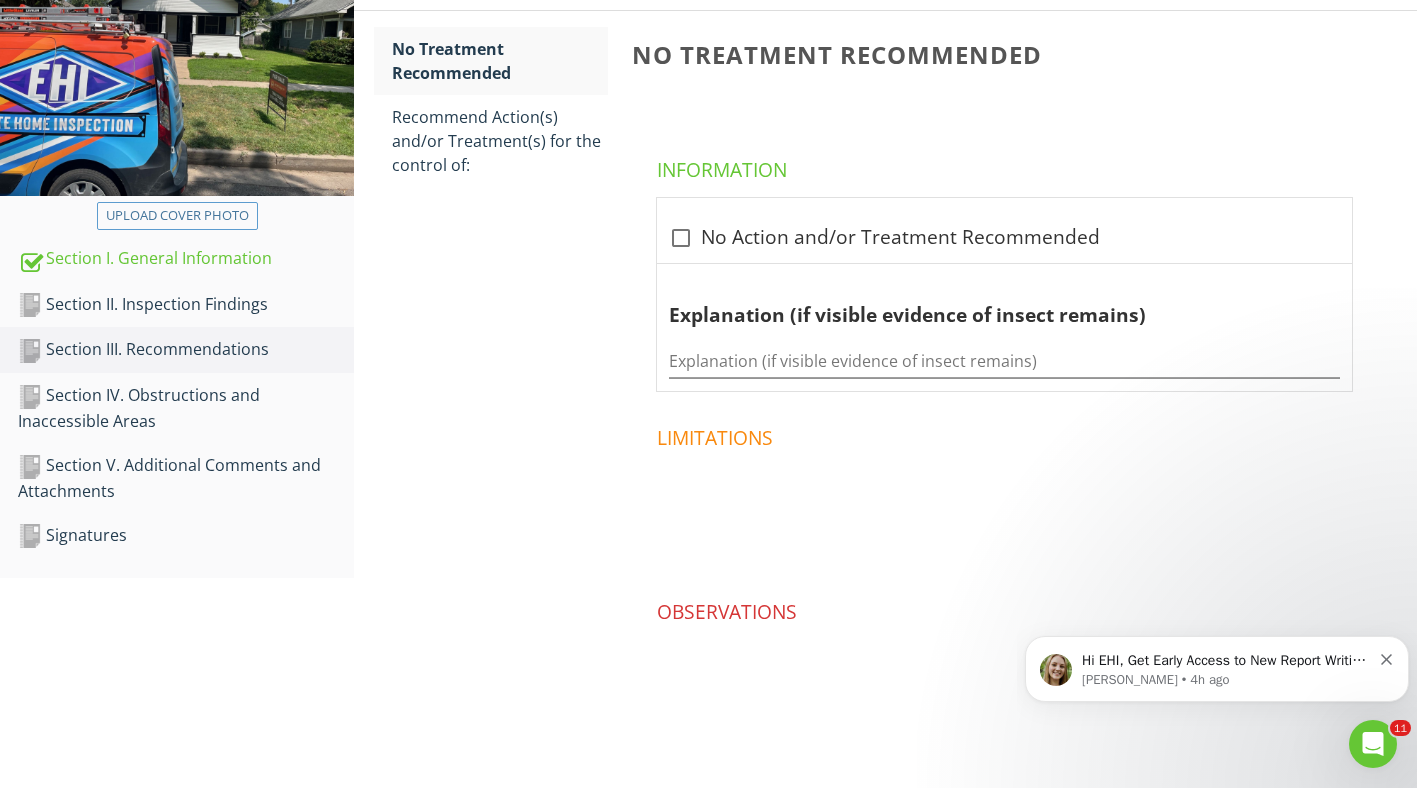 click on "Section II. Inspection Findings" at bounding box center [186, 305] 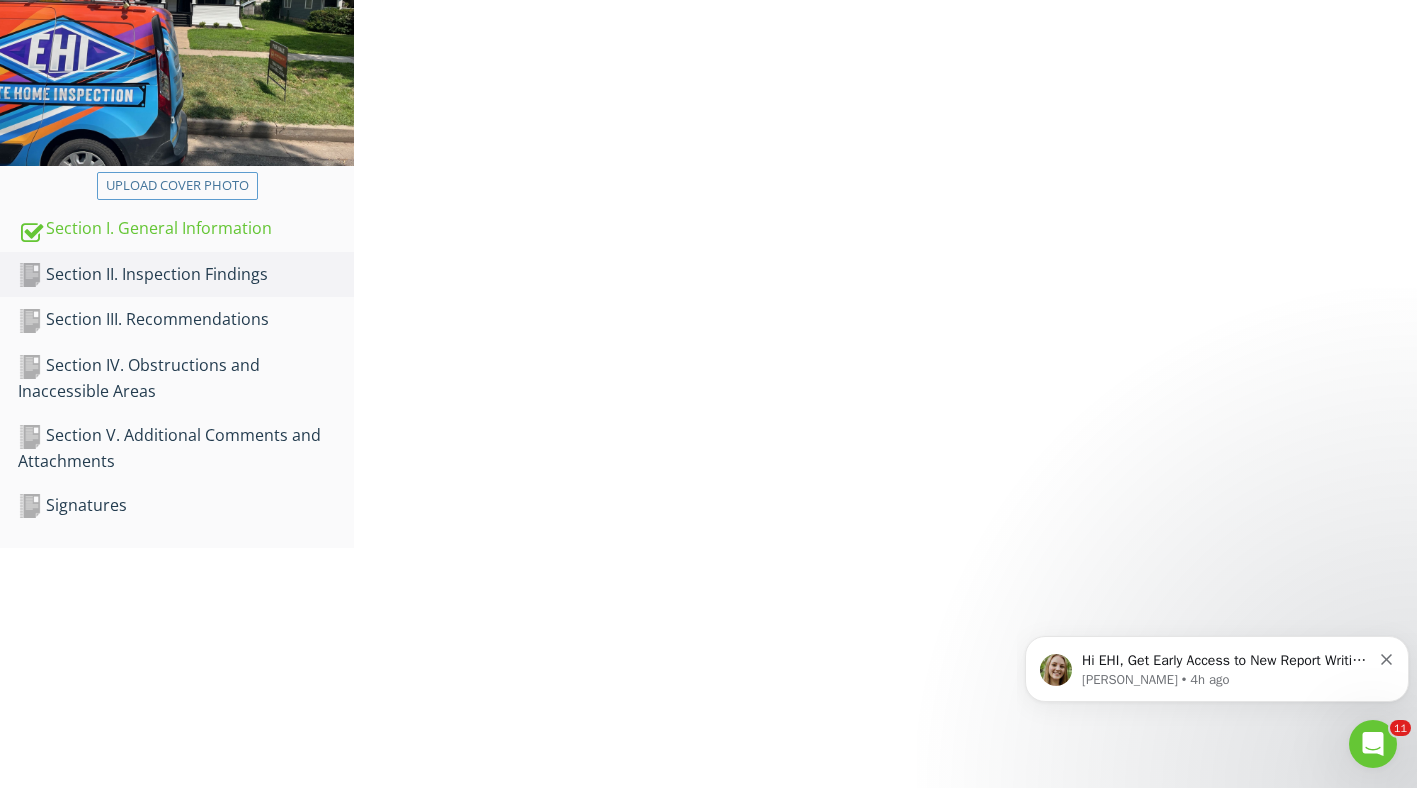 scroll, scrollTop: 204, scrollLeft: 0, axis: vertical 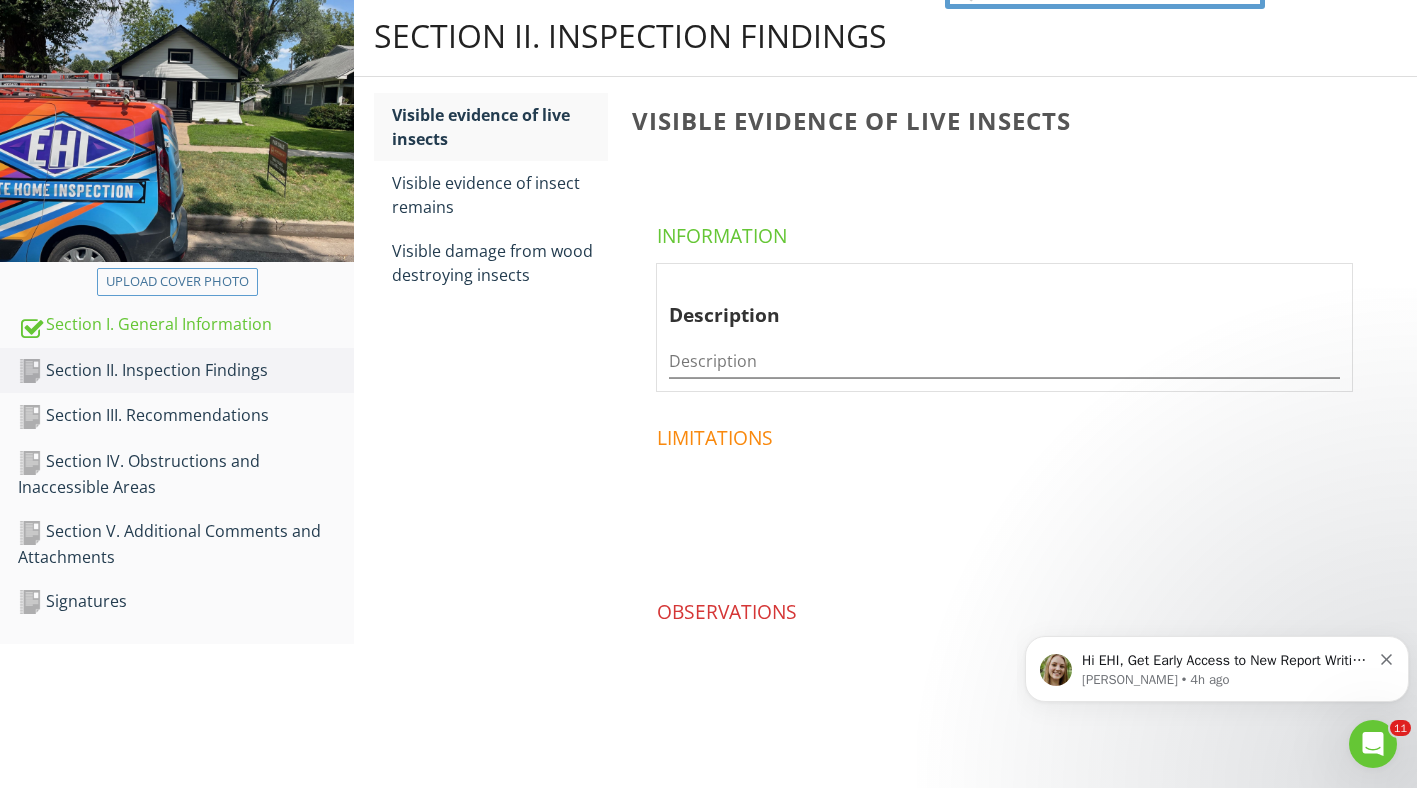 click on "Section I. General Information" at bounding box center [186, 325] 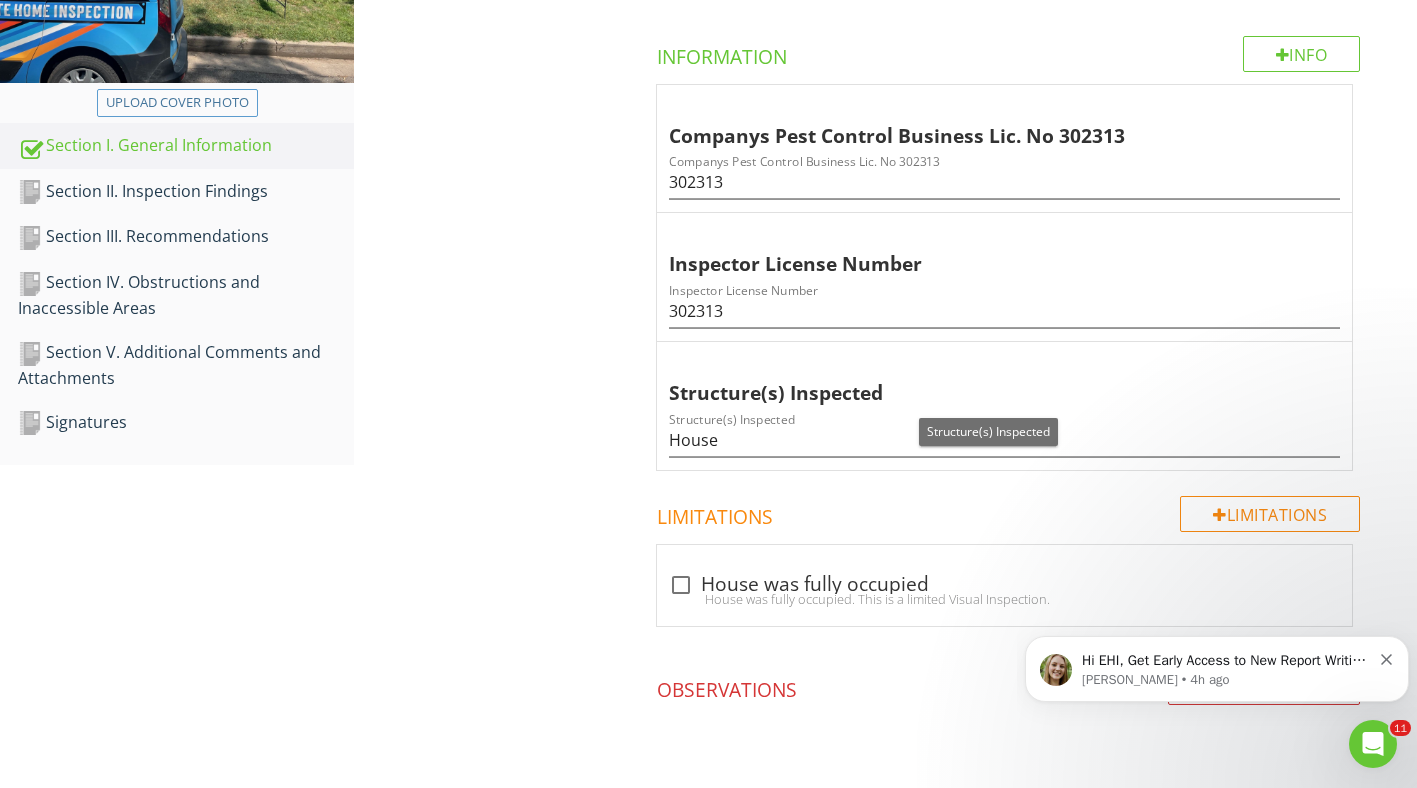 scroll, scrollTop: 462, scrollLeft: 0, axis: vertical 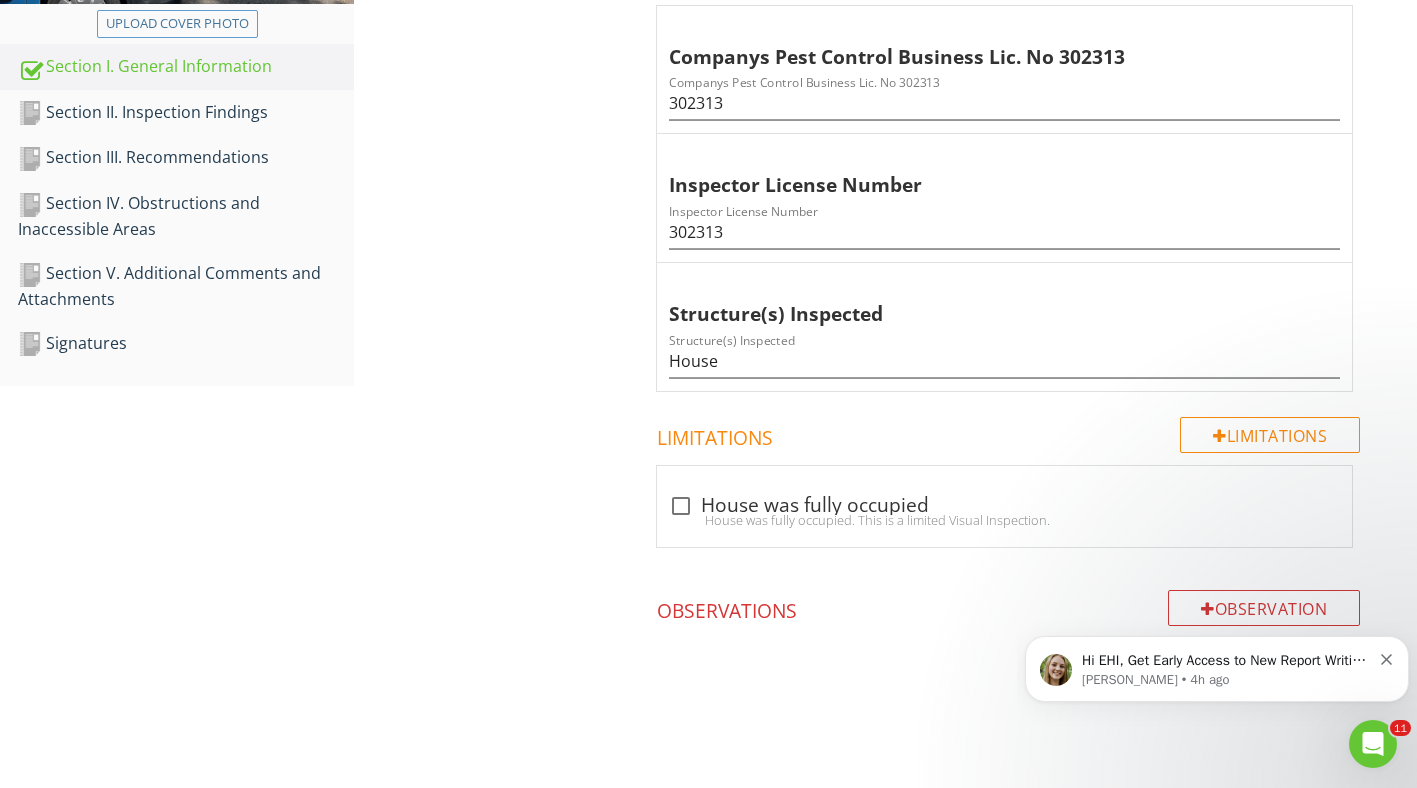 click on "Section IV. Obstructions and Inaccessible Areas" at bounding box center (186, 216) 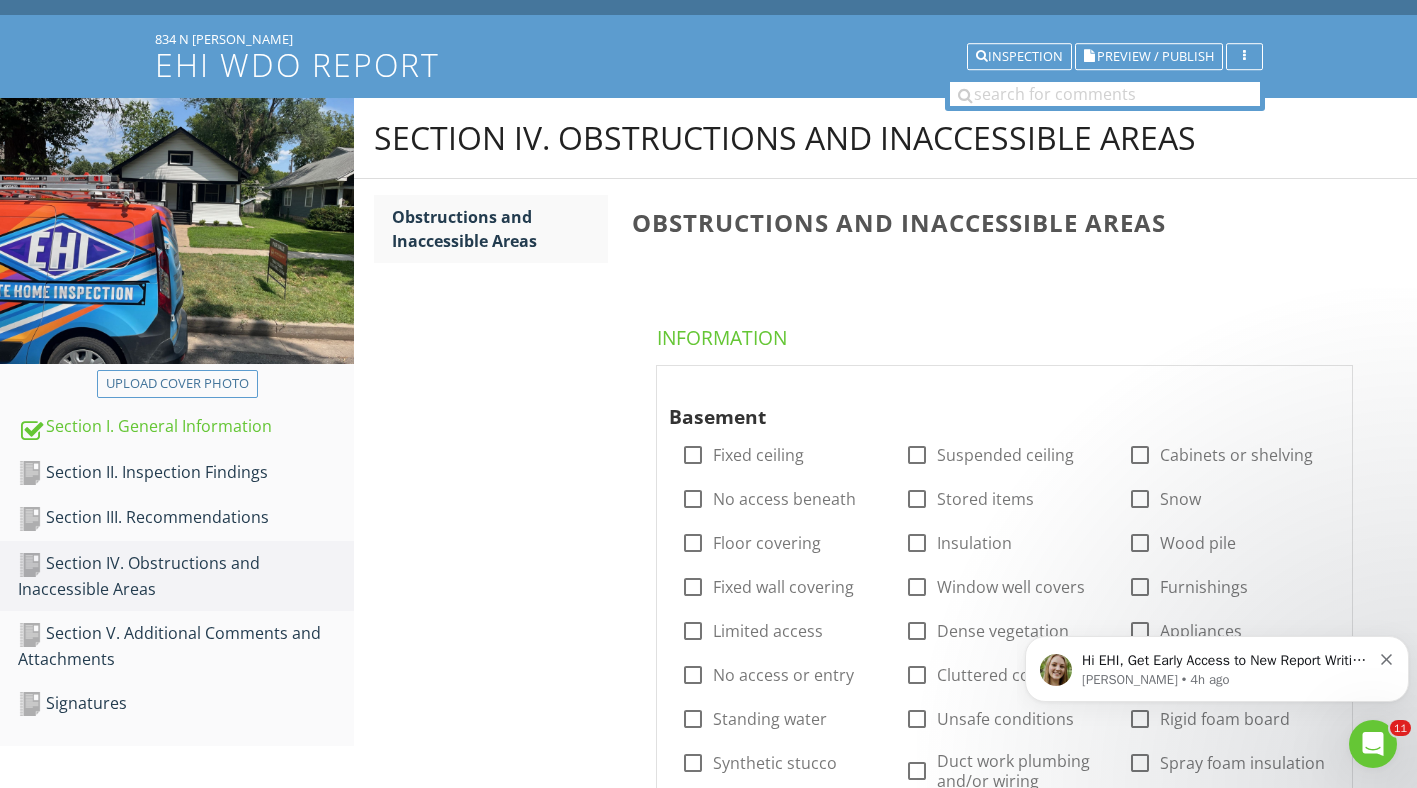 scroll, scrollTop: 300, scrollLeft: 0, axis: vertical 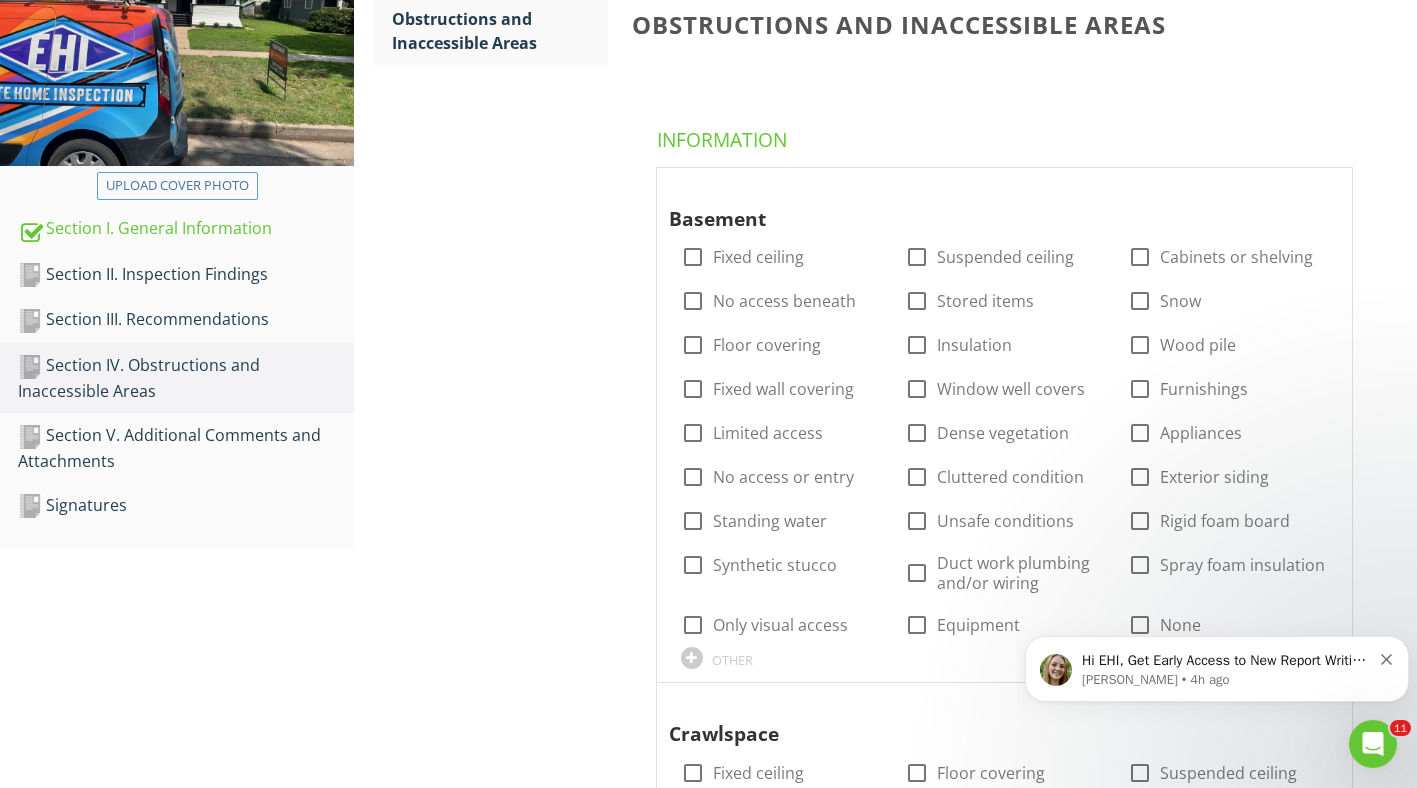 click on "Hi EHI, Get Early Access to New Report Writing Features &amp; Updates Want to be the first to try Spectora’s latest updates? Join our early access group and be the first to use new features before they’re released. Features and updates coming soon that you will get early access to include: Update: The upgraded Rapid Fire Camera, New: Photo preview before adding images to a report, New: The .5 camera lens Megan • 4h ago" at bounding box center (1217, 577) 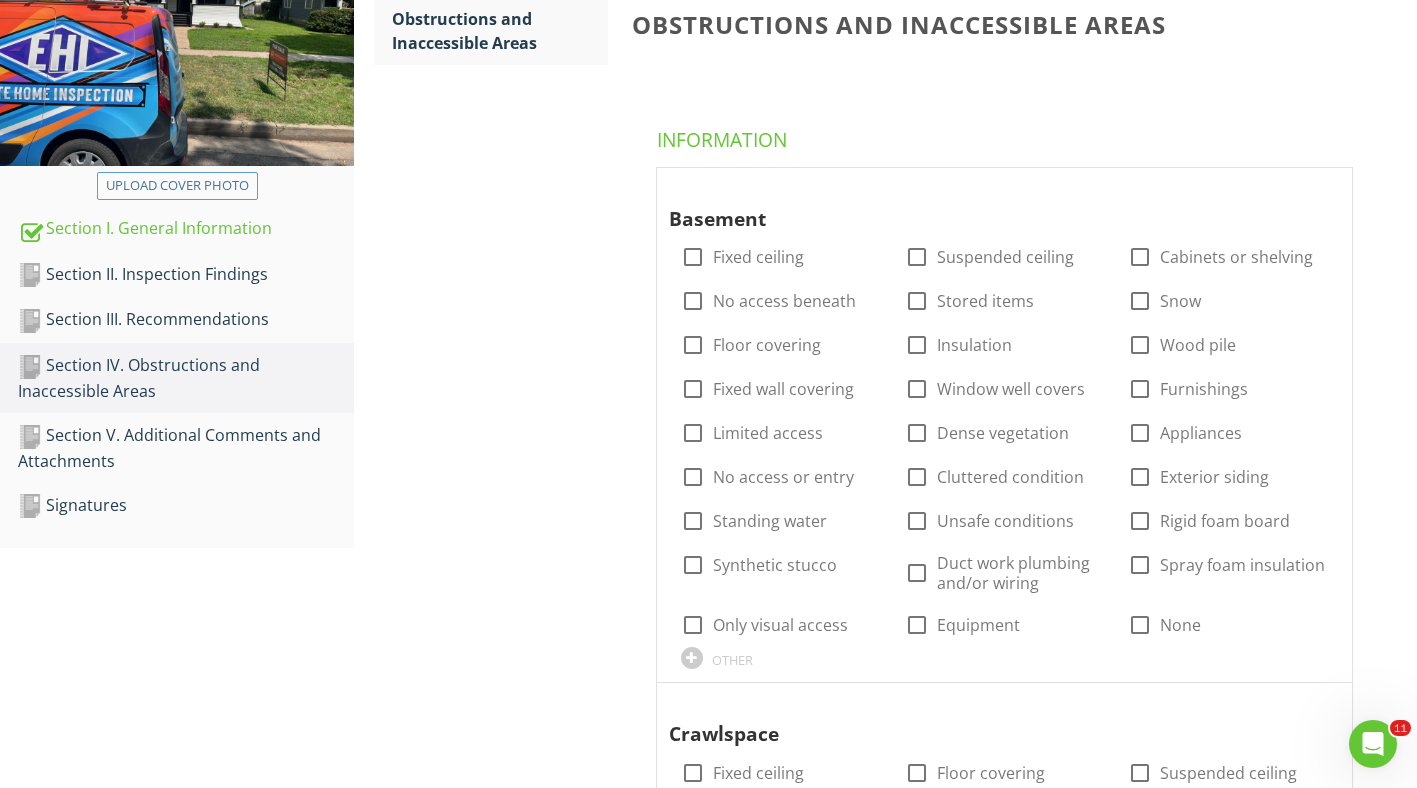 scroll, scrollTop: 400, scrollLeft: 0, axis: vertical 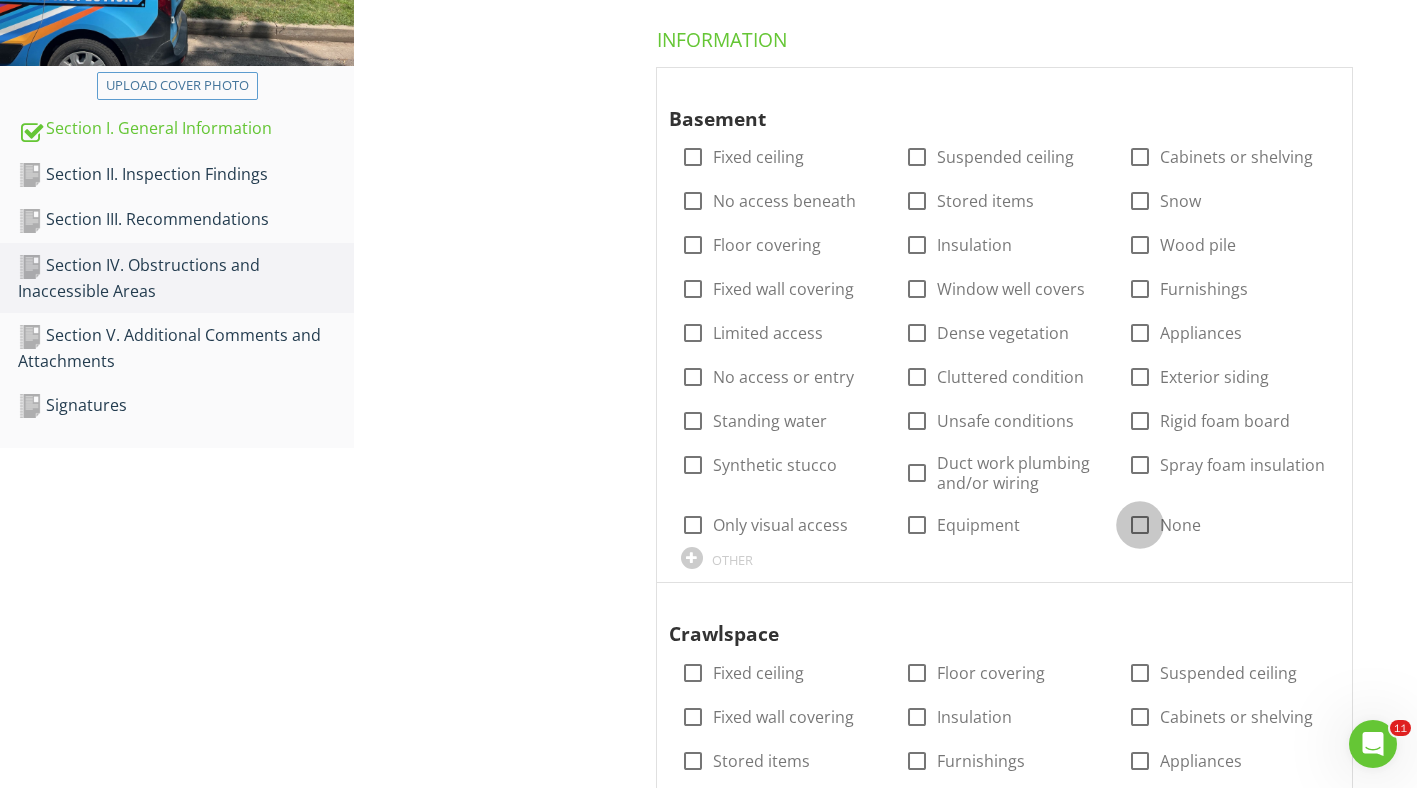drag, startPoint x: 1140, startPoint y: 523, endPoint x: 1100, endPoint y: 532, distance: 41 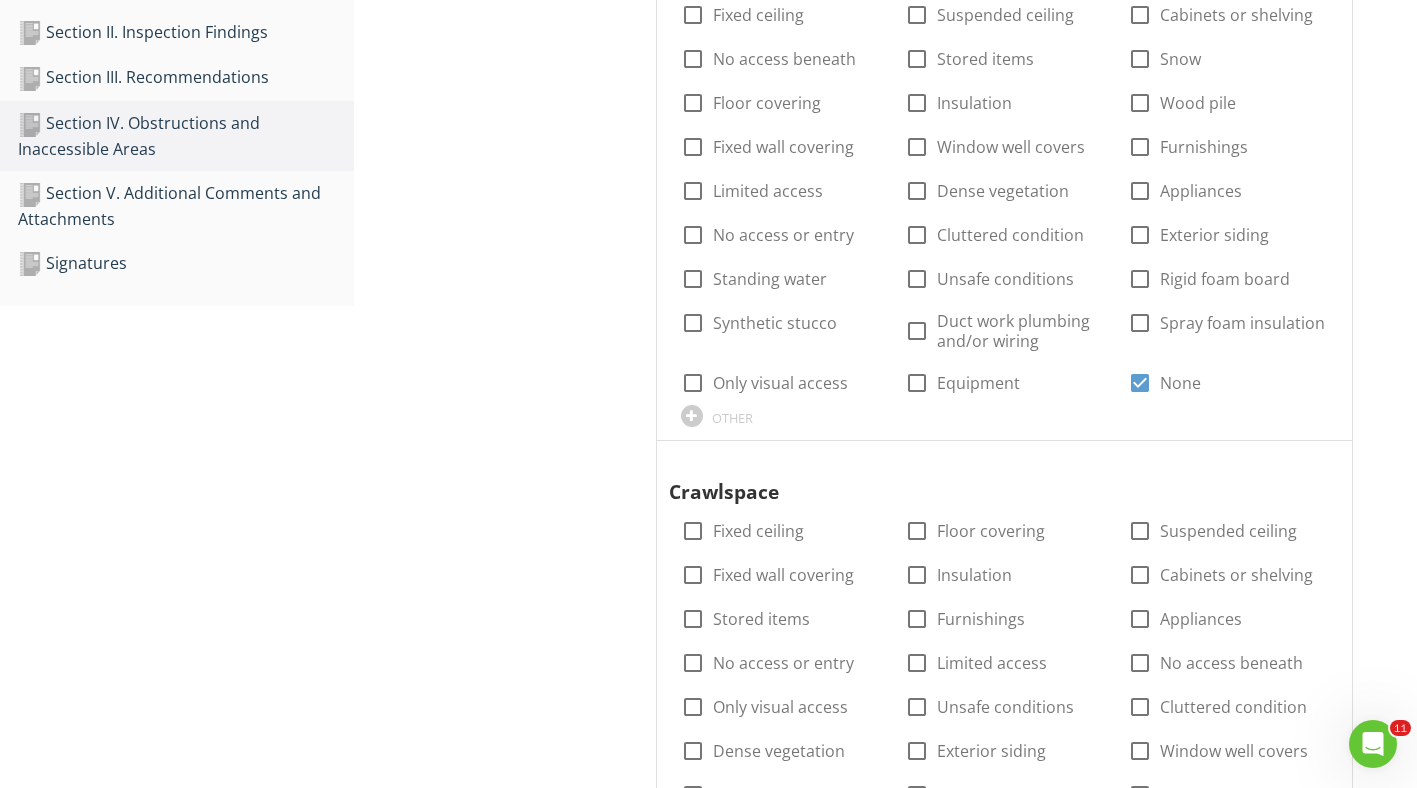 scroll, scrollTop: 700, scrollLeft: 0, axis: vertical 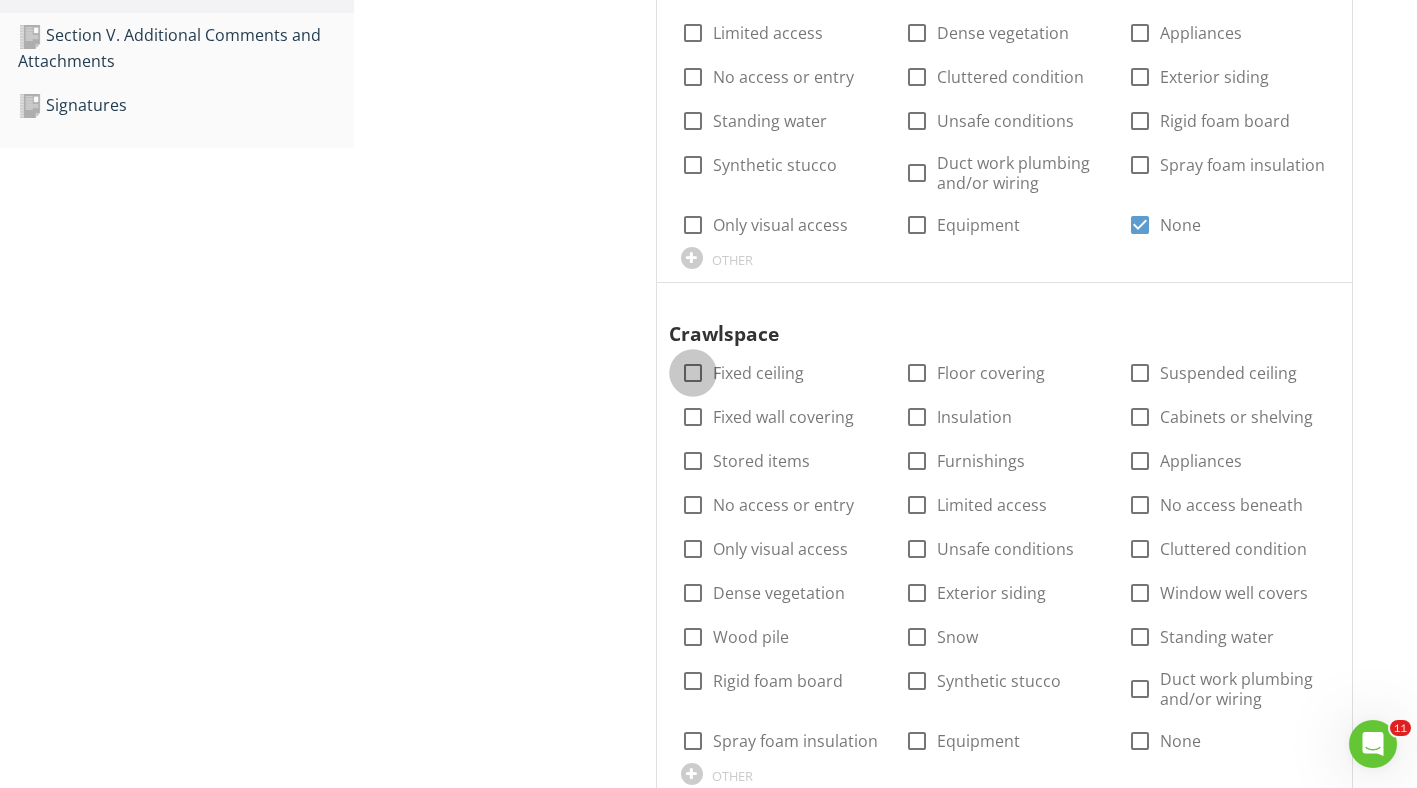 click at bounding box center (693, 373) 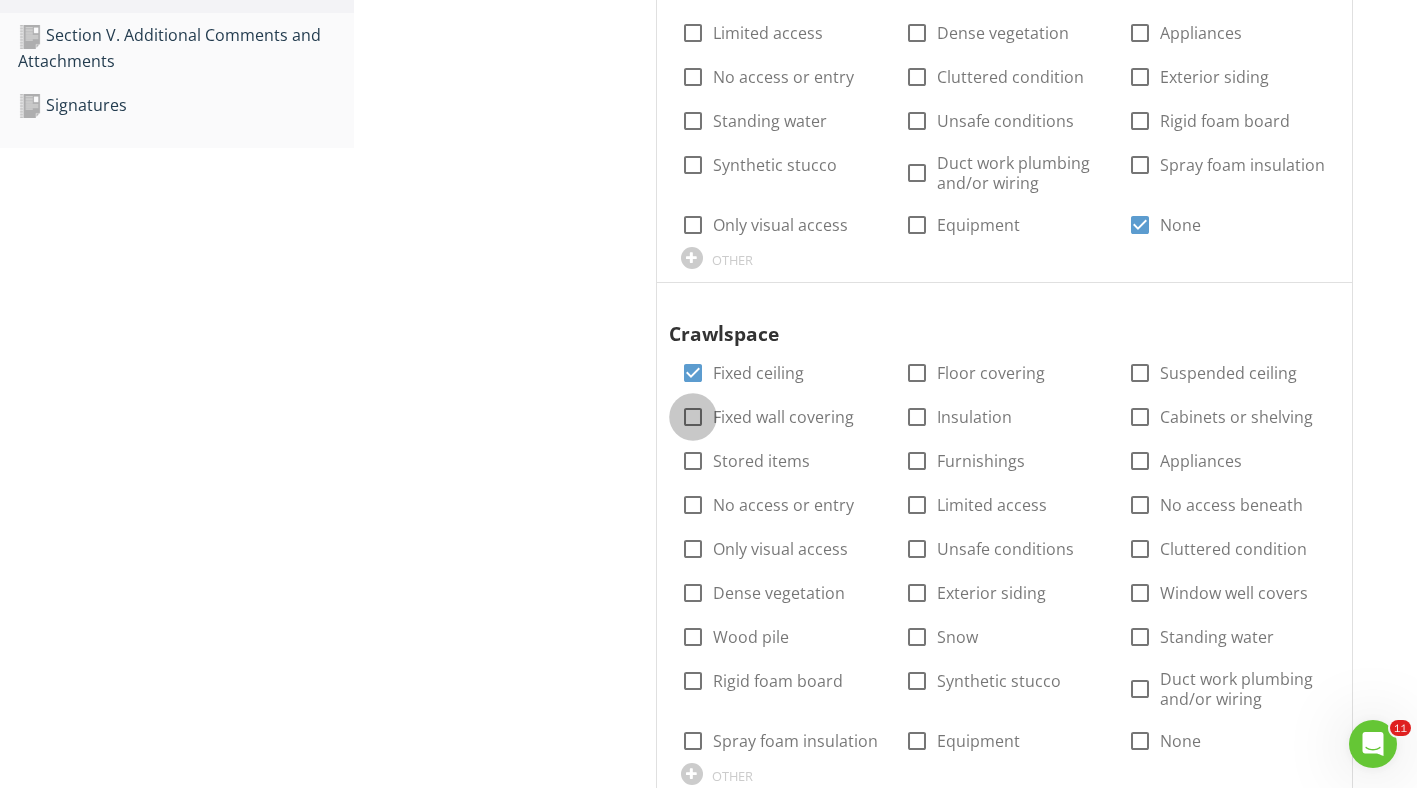 click at bounding box center [693, 417] 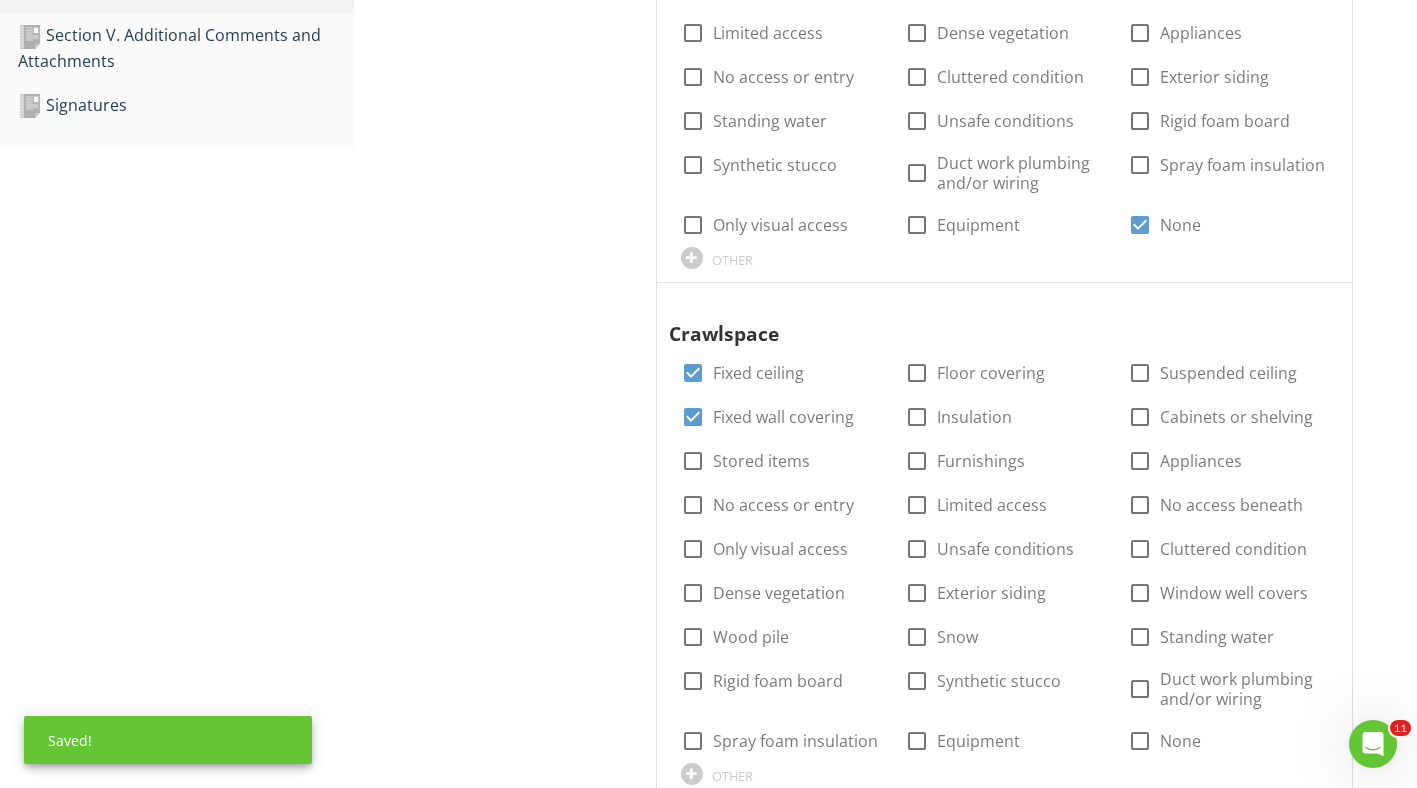 click at bounding box center (917, 417) 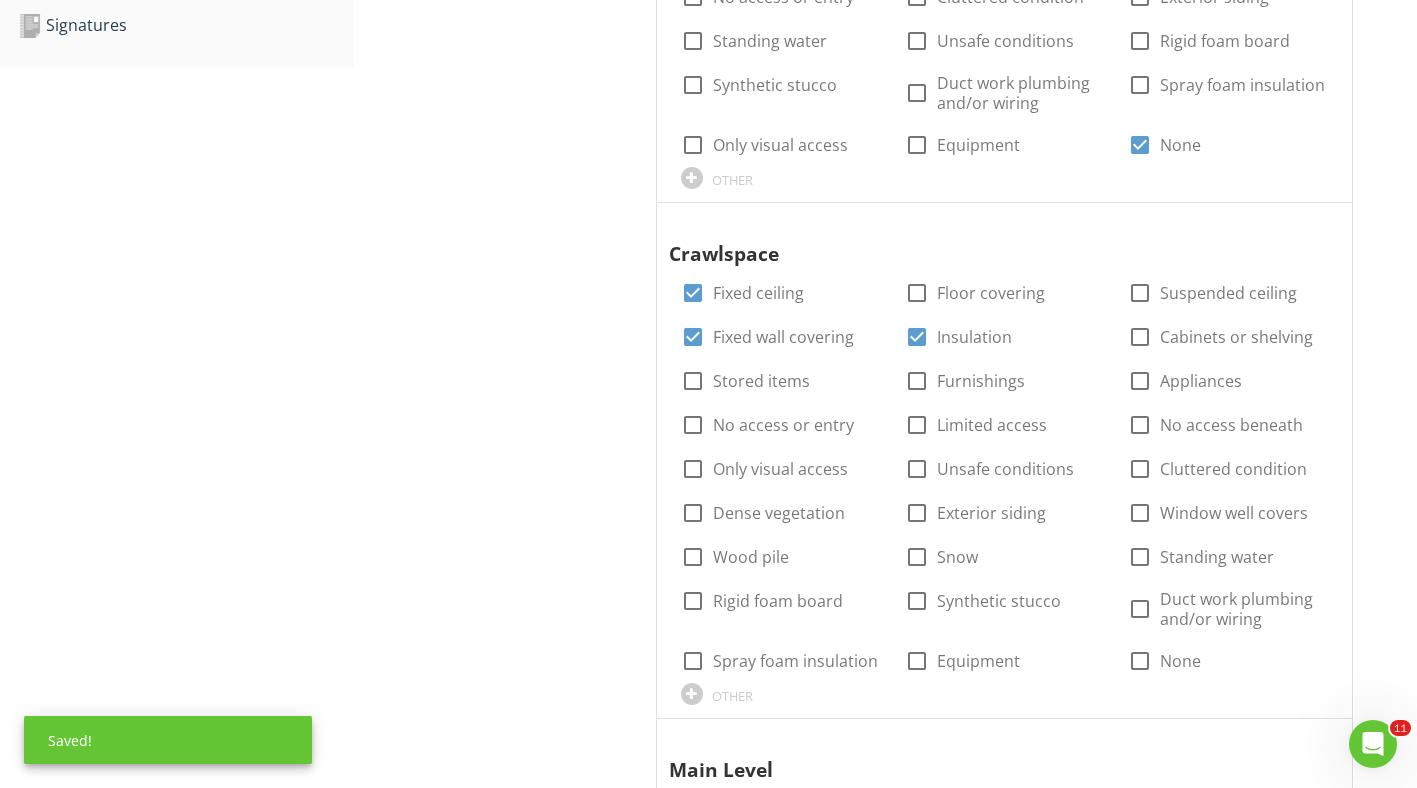 scroll, scrollTop: 800, scrollLeft: 0, axis: vertical 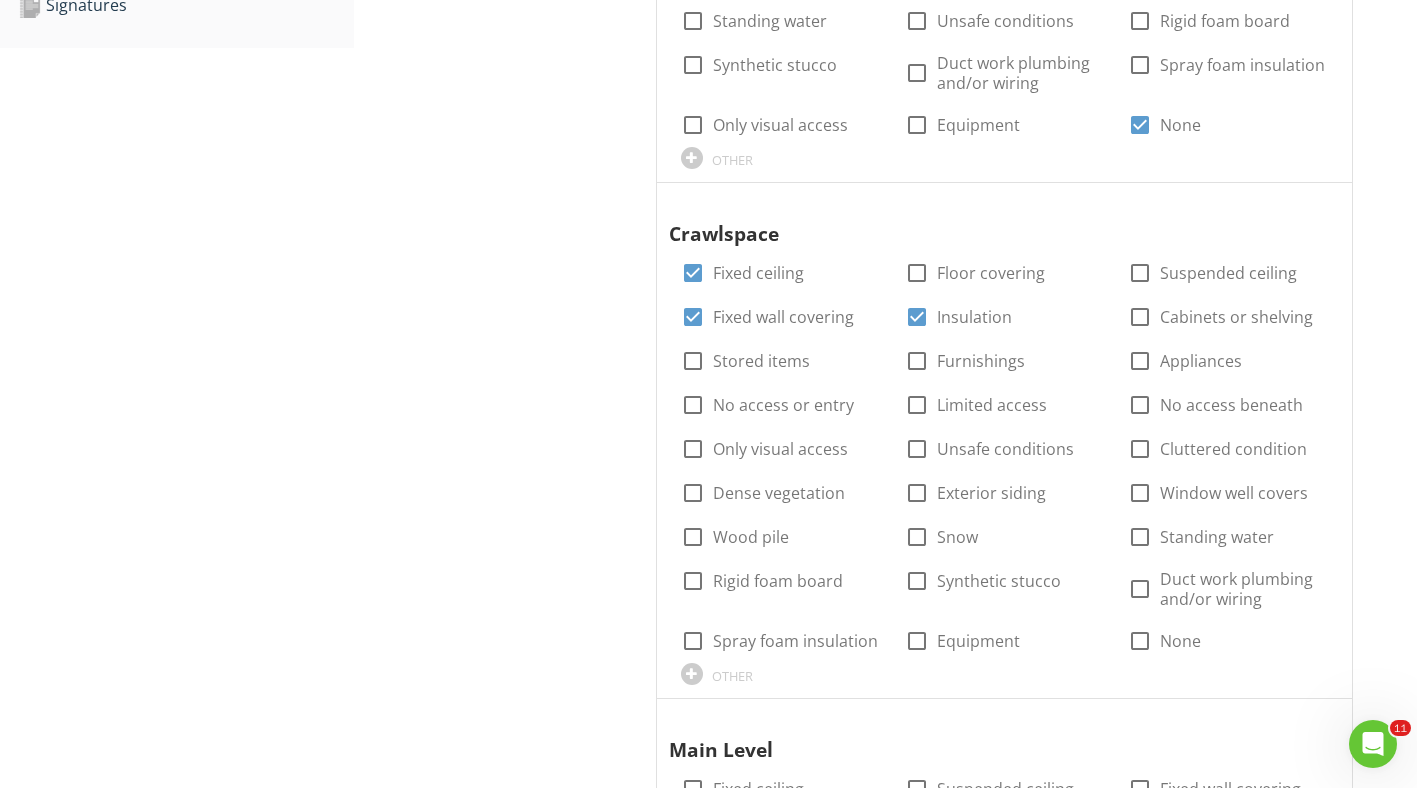 click at bounding box center (1140, 589) 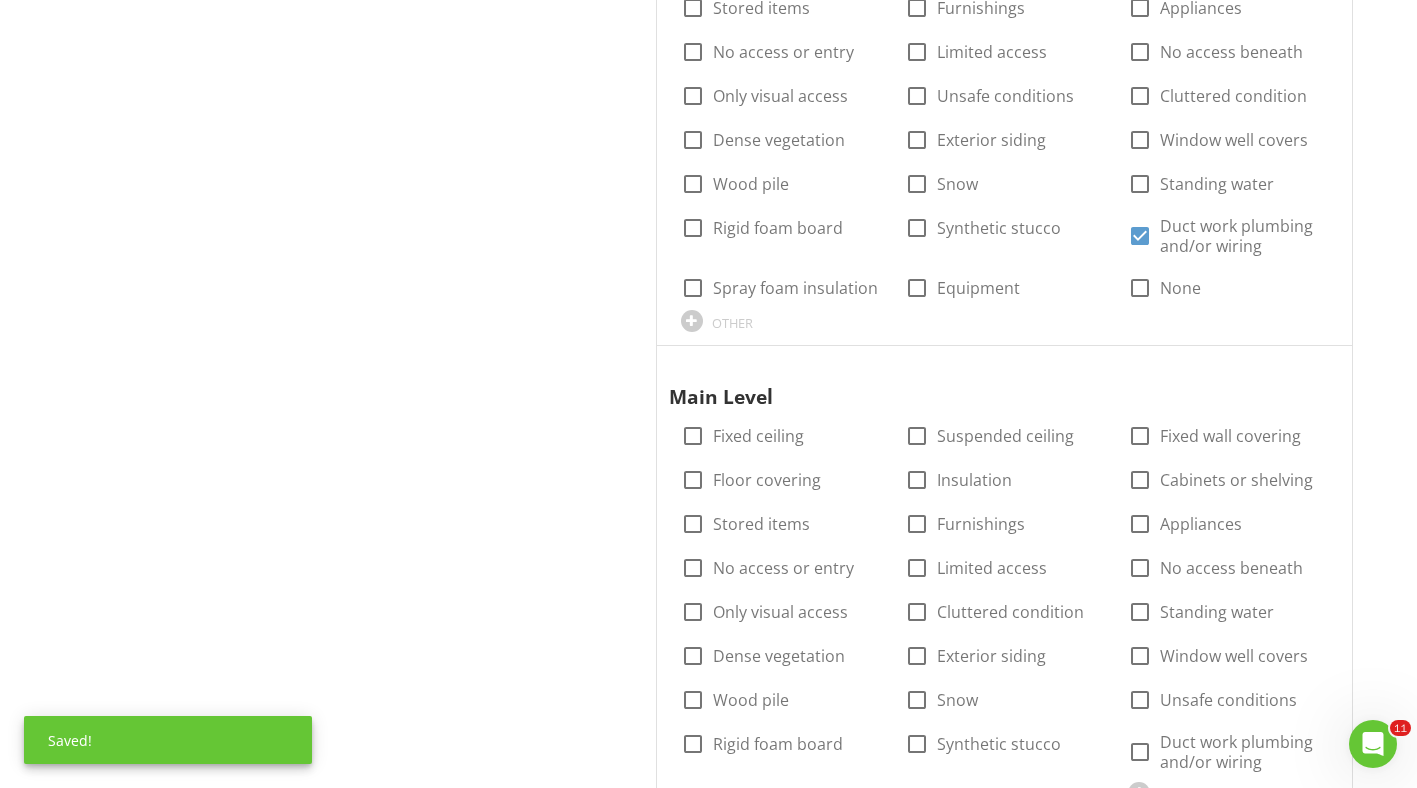 scroll, scrollTop: 1500, scrollLeft: 0, axis: vertical 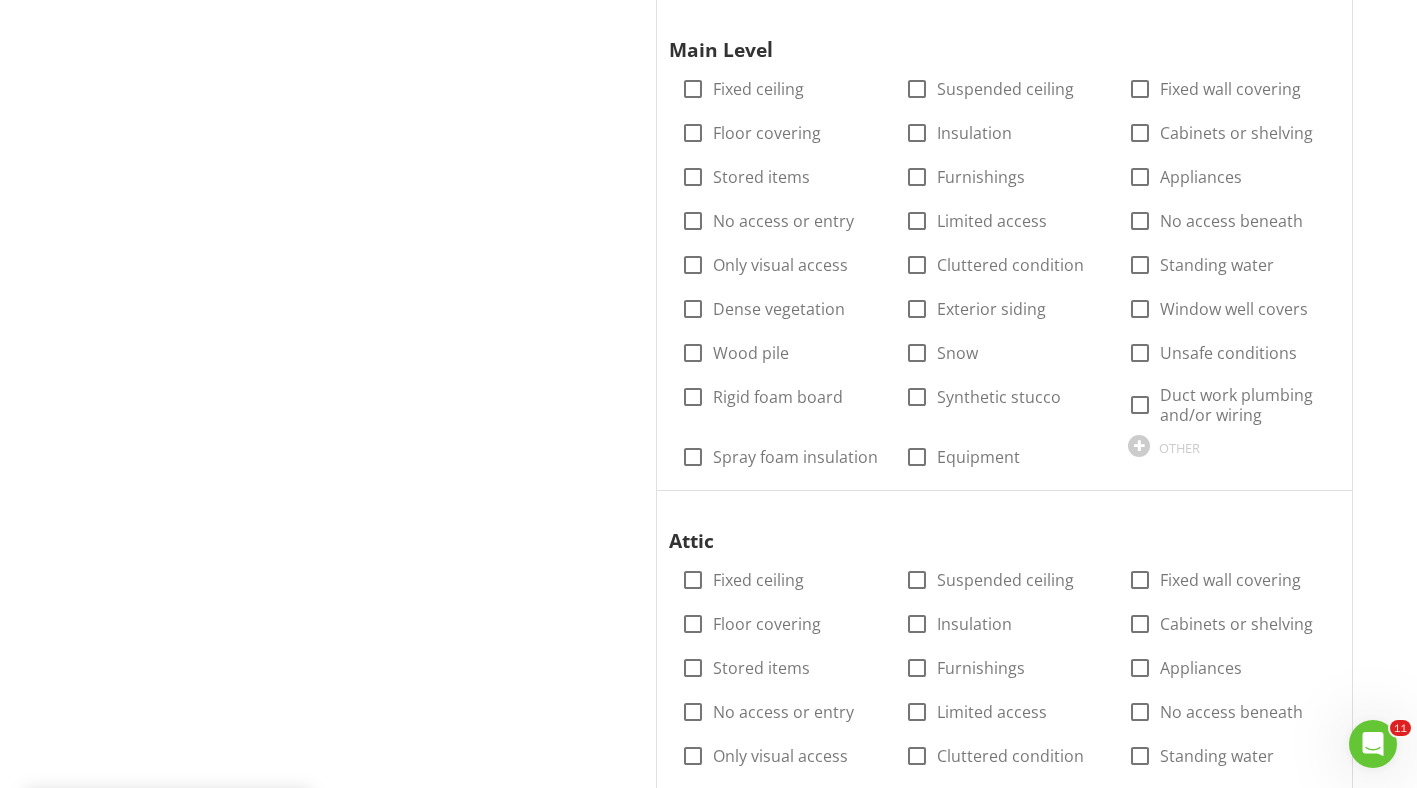 click at bounding box center (693, 89) 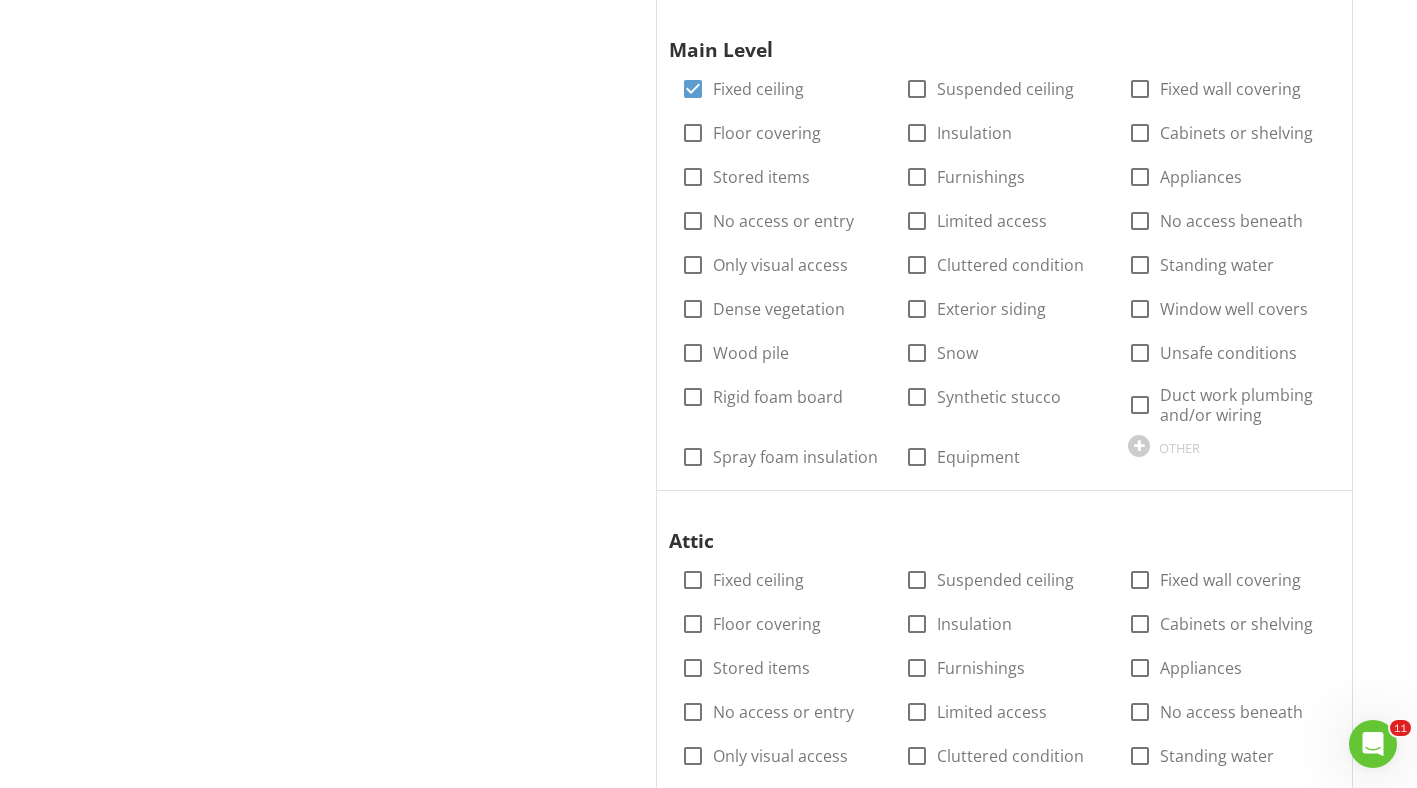 click at bounding box center [693, 133] 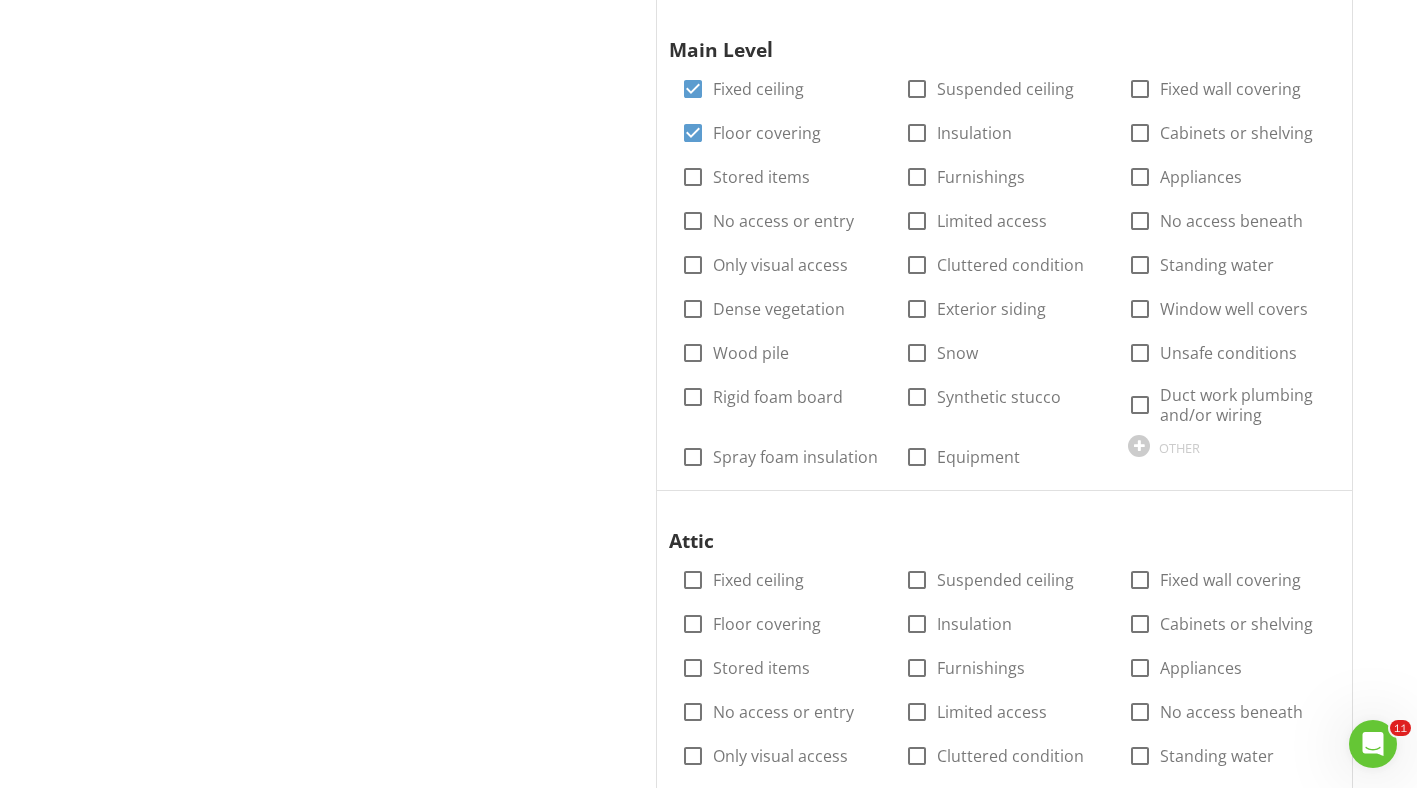 click at bounding box center (1140, 89) 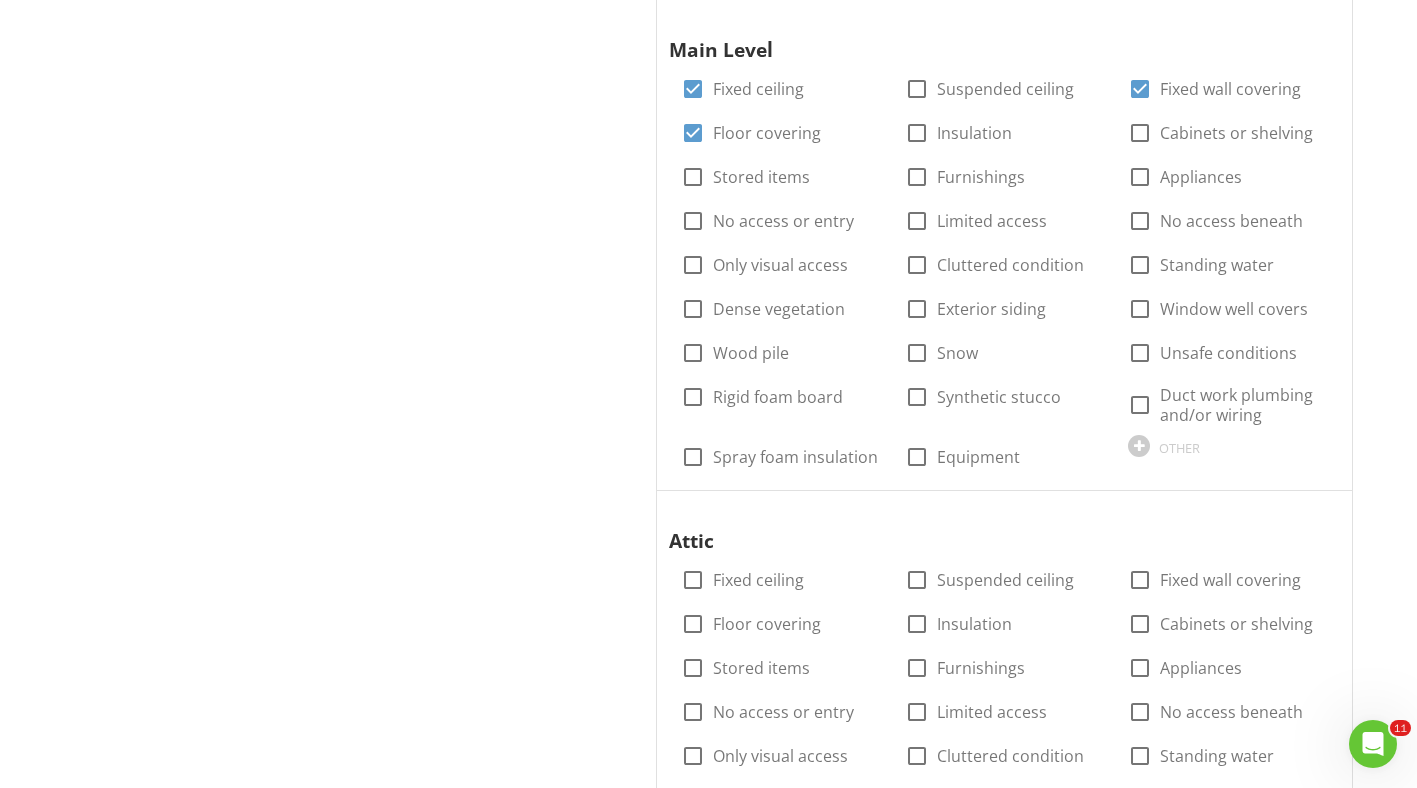 click at bounding box center (1140, 405) 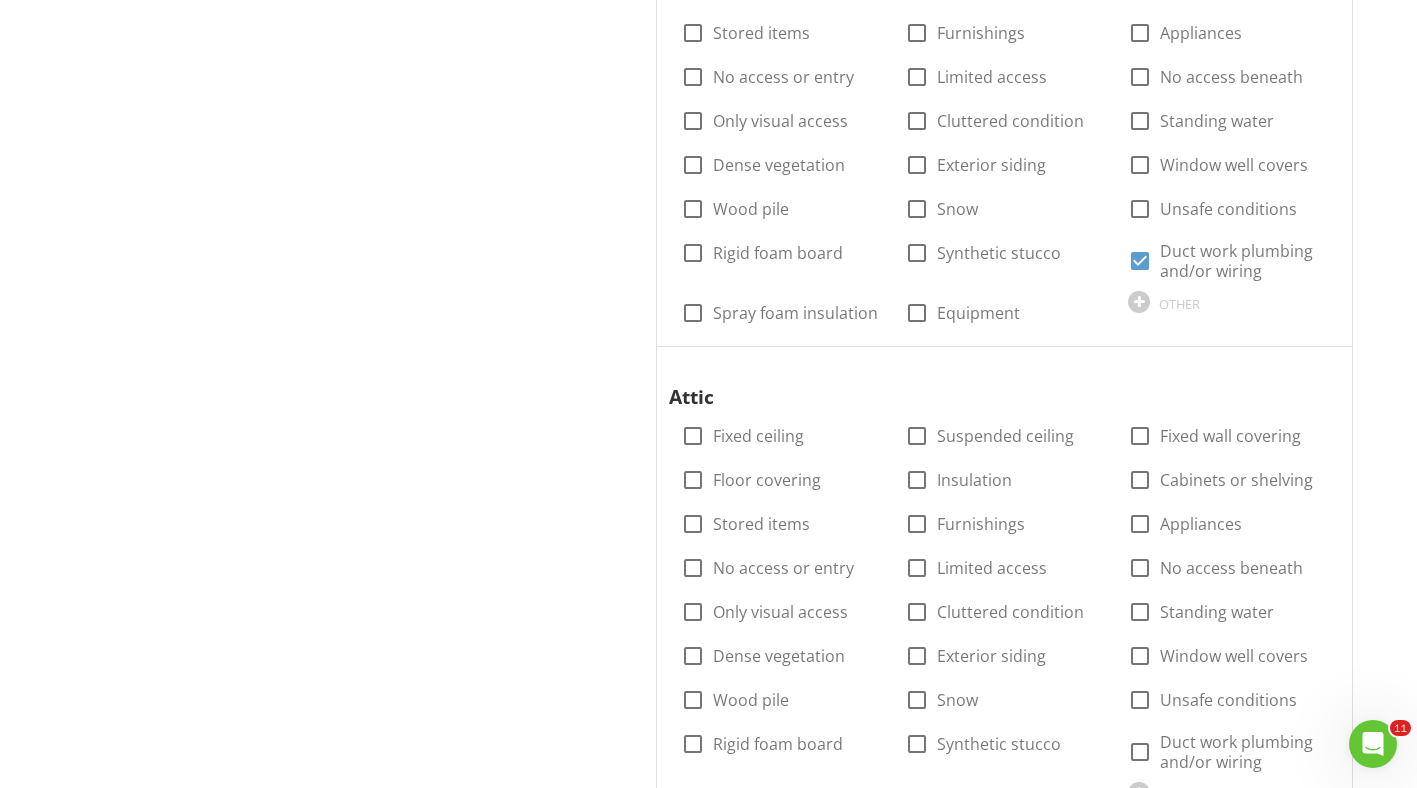 scroll, scrollTop: 1800, scrollLeft: 0, axis: vertical 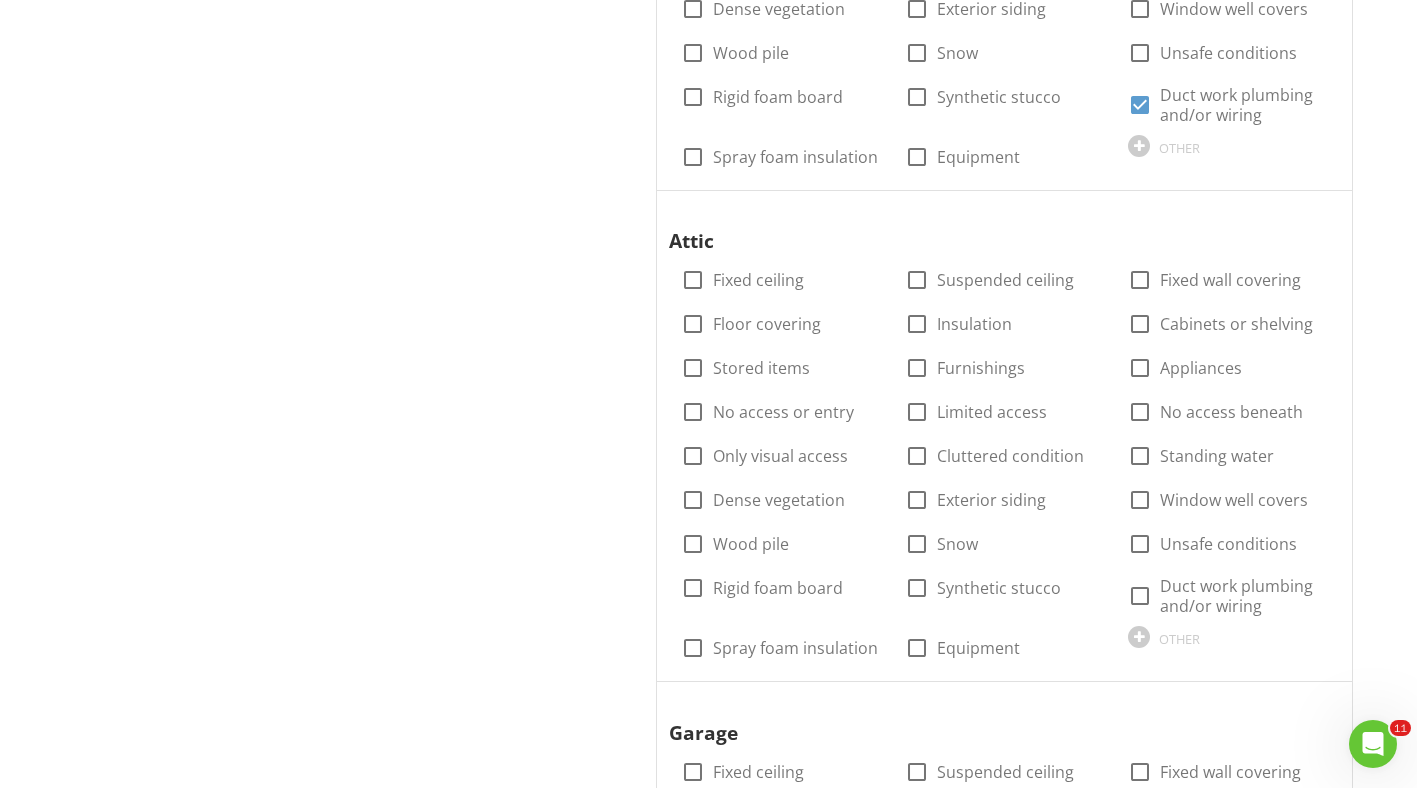 click at bounding box center [693, 280] 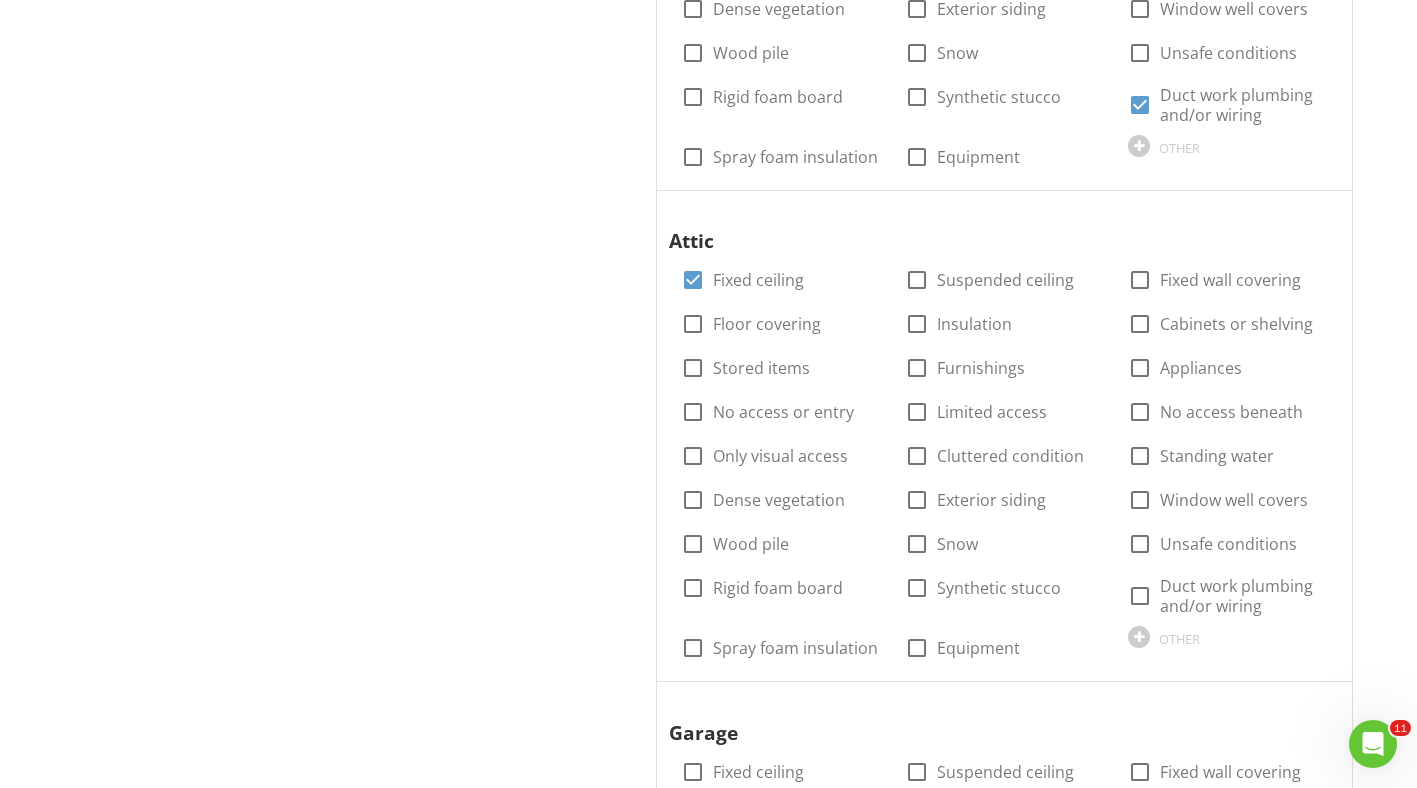 click at bounding box center (693, 324) 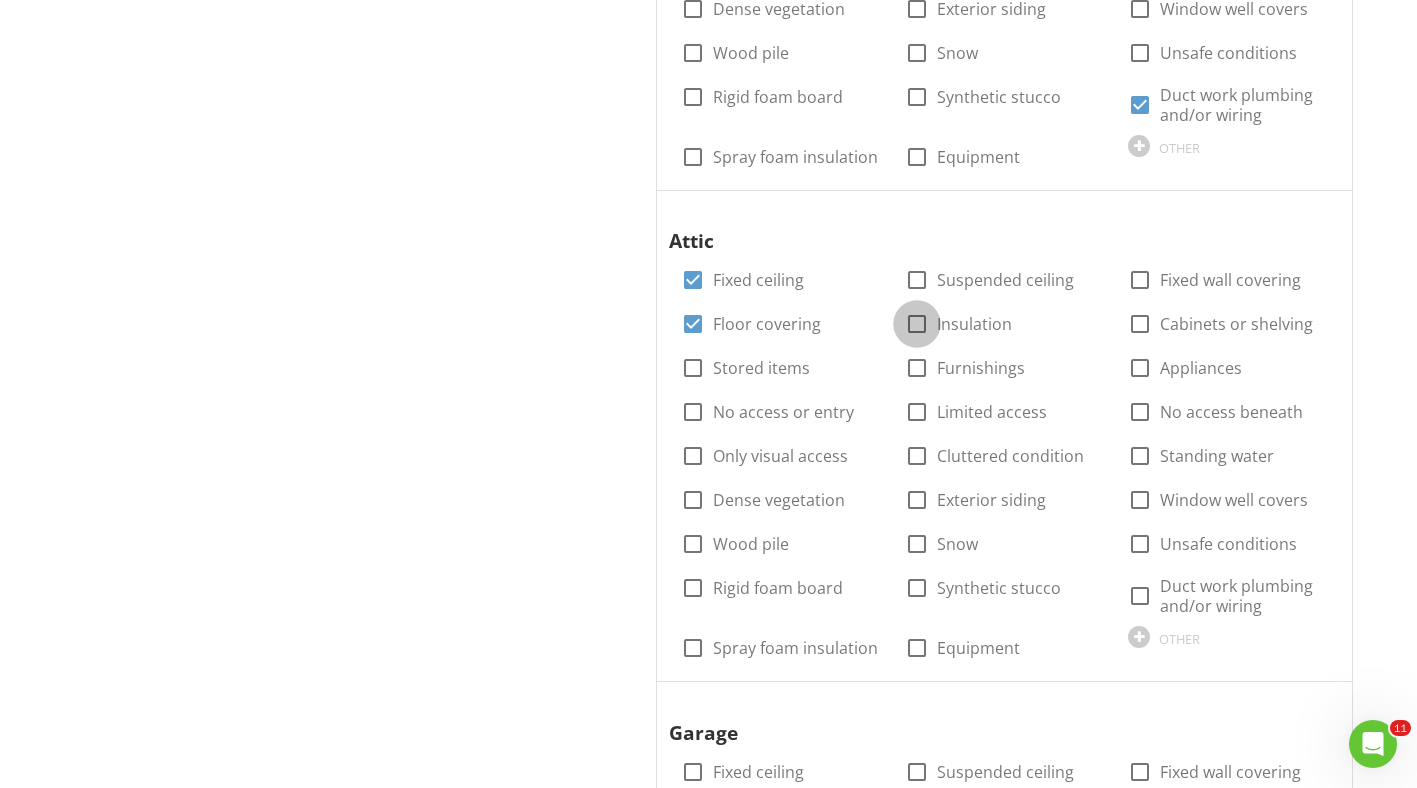 click at bounding box center (917, 324) 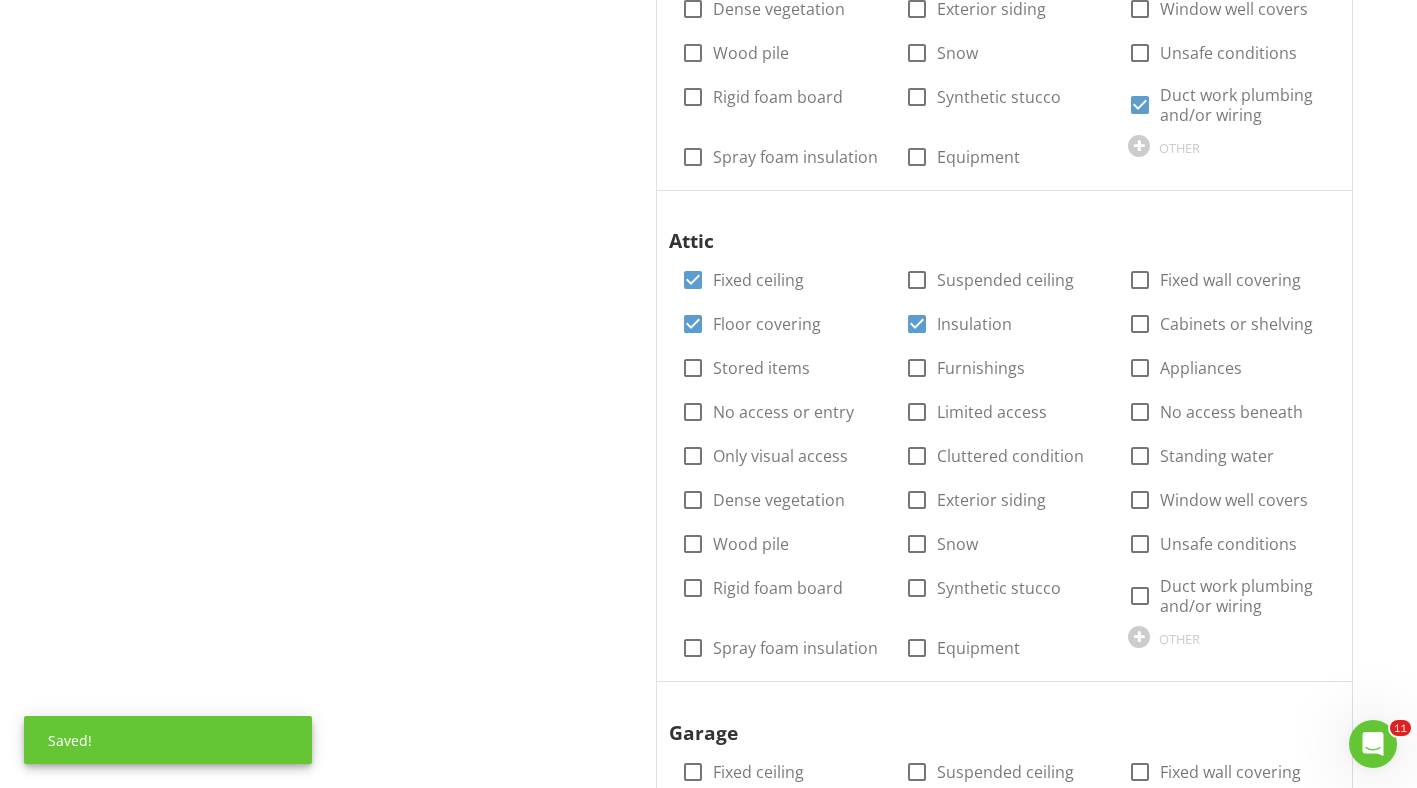 click at bounding box center [1140, 280] 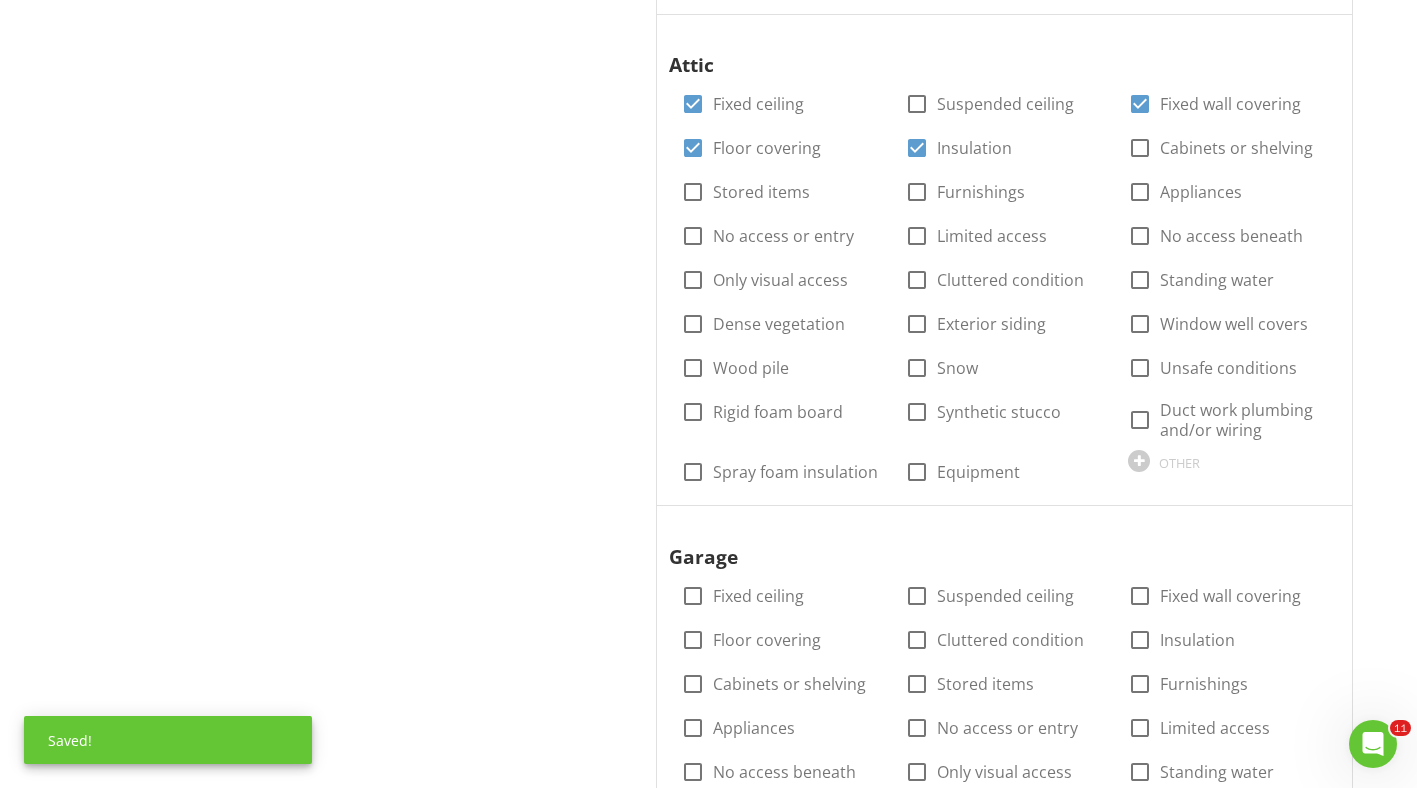 scroll, scrollTop: 2000, scrollLeft: 0, axis: vertical 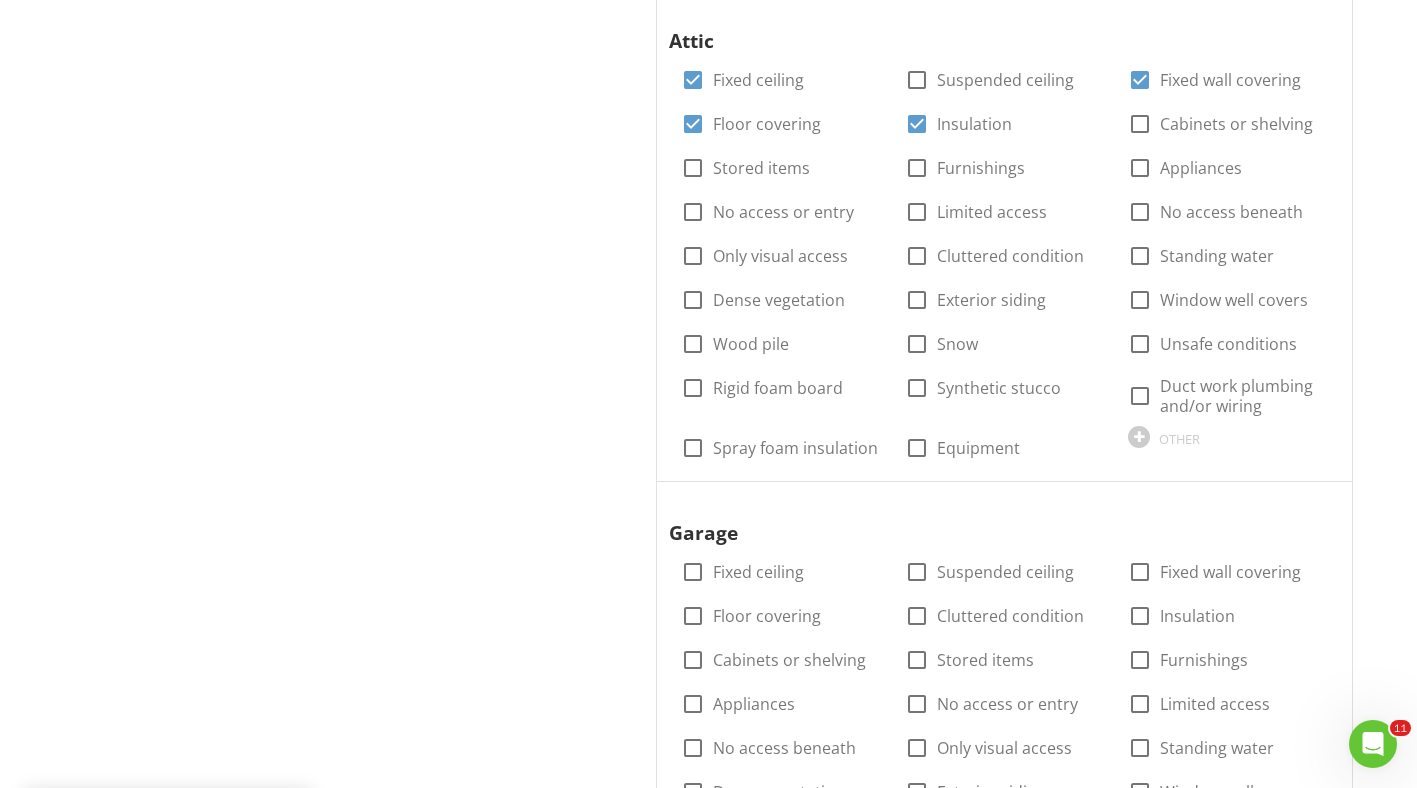click at bounding box center (1140, 396) 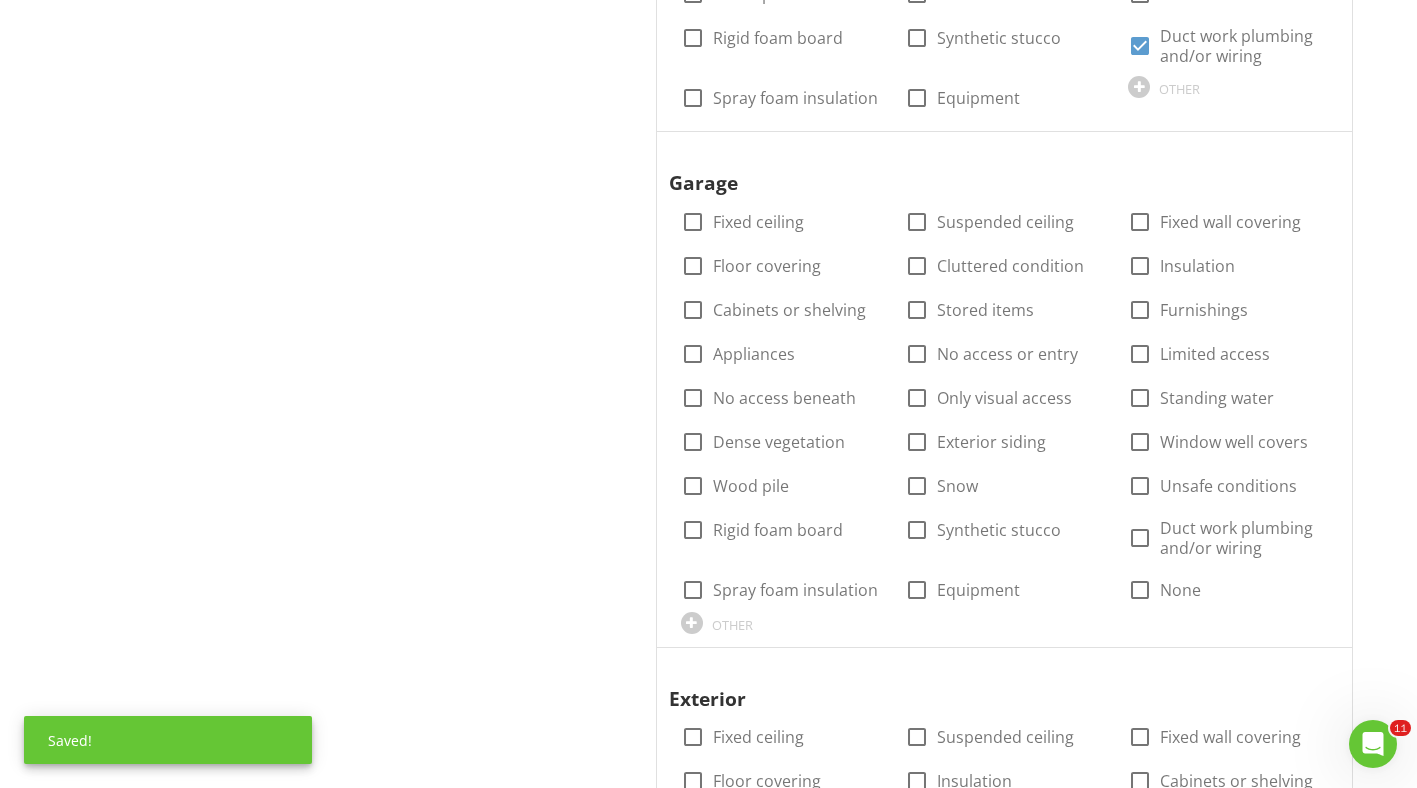 scroll, scrollTop: 2400, scrollLeft: 0, axis: vertical 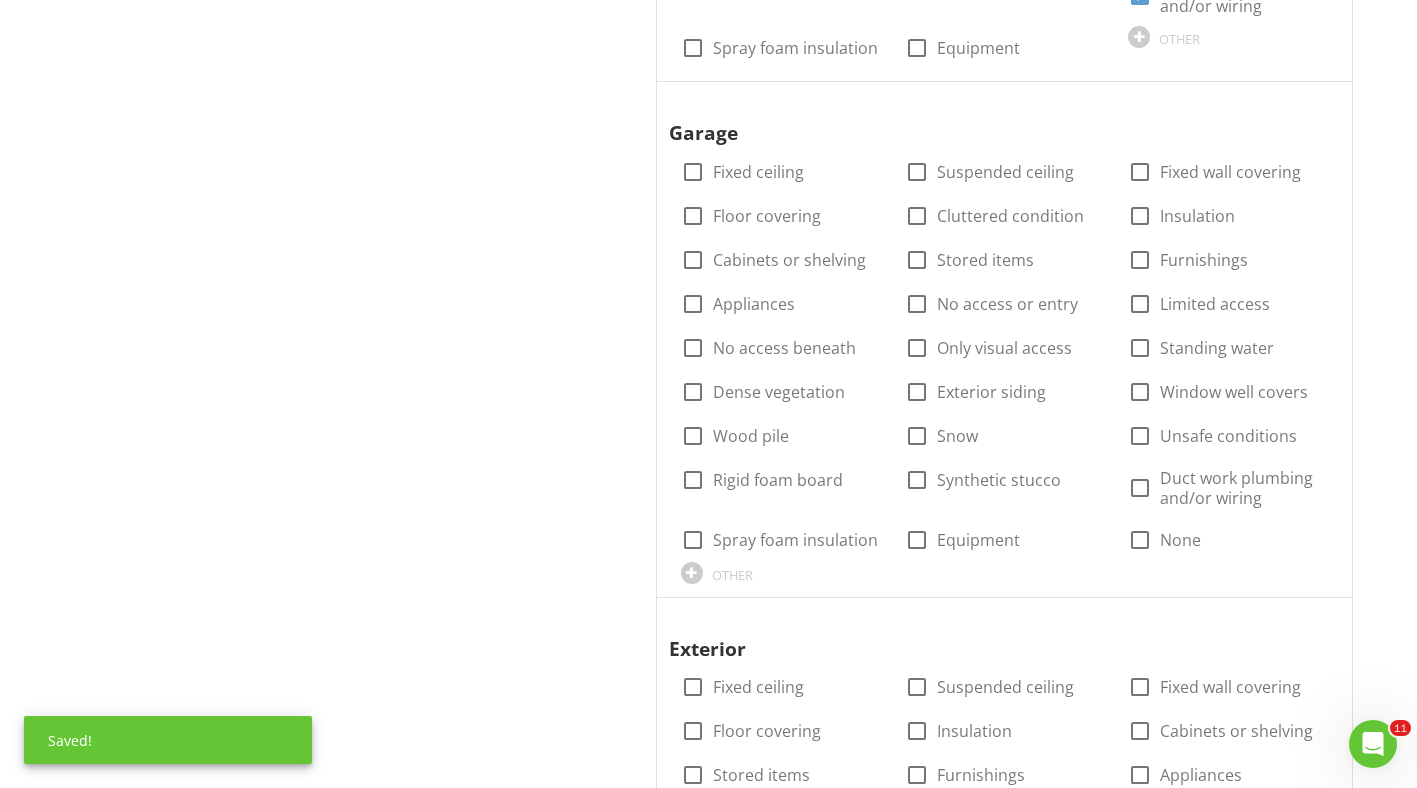 click at bounding box center [693, 172] 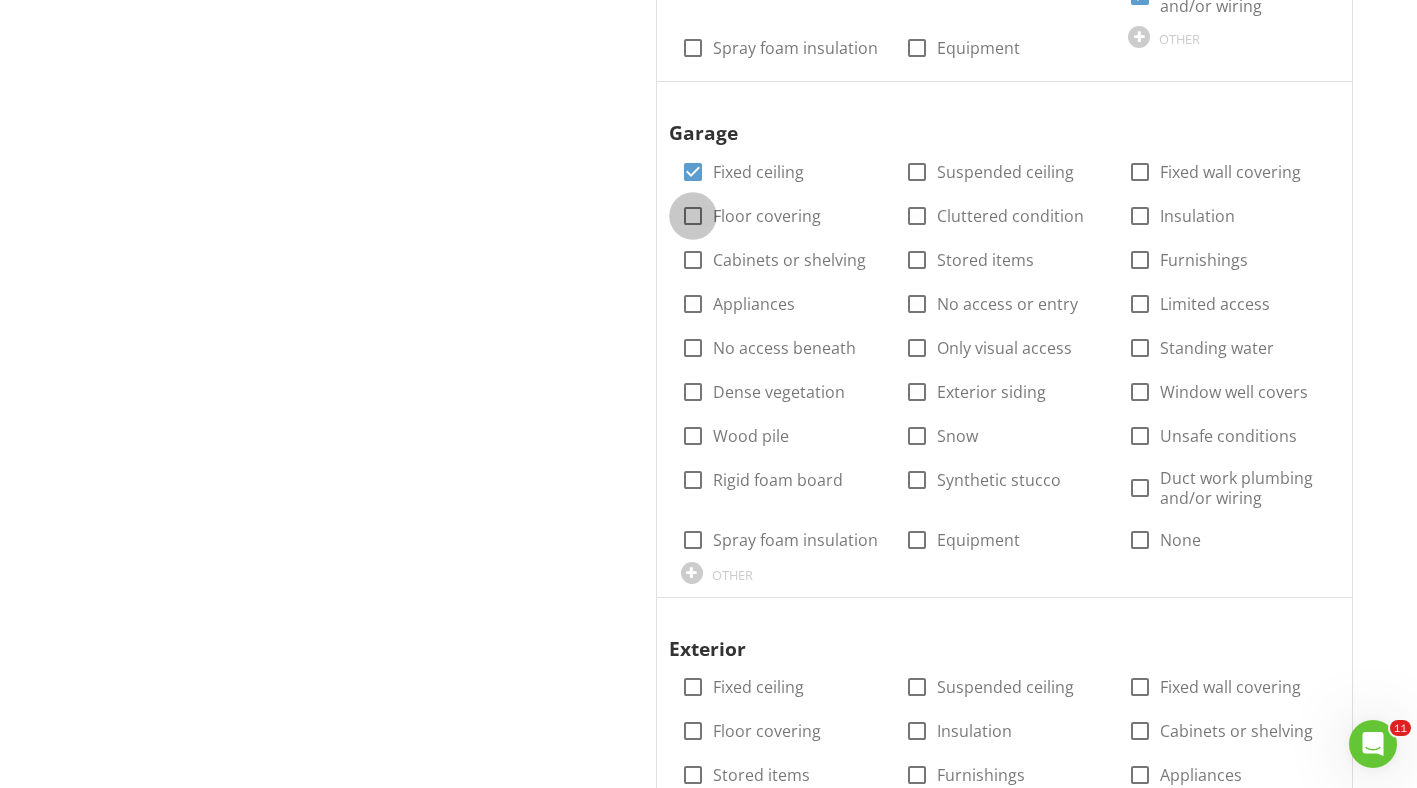 click at bounding box center [693, 216] 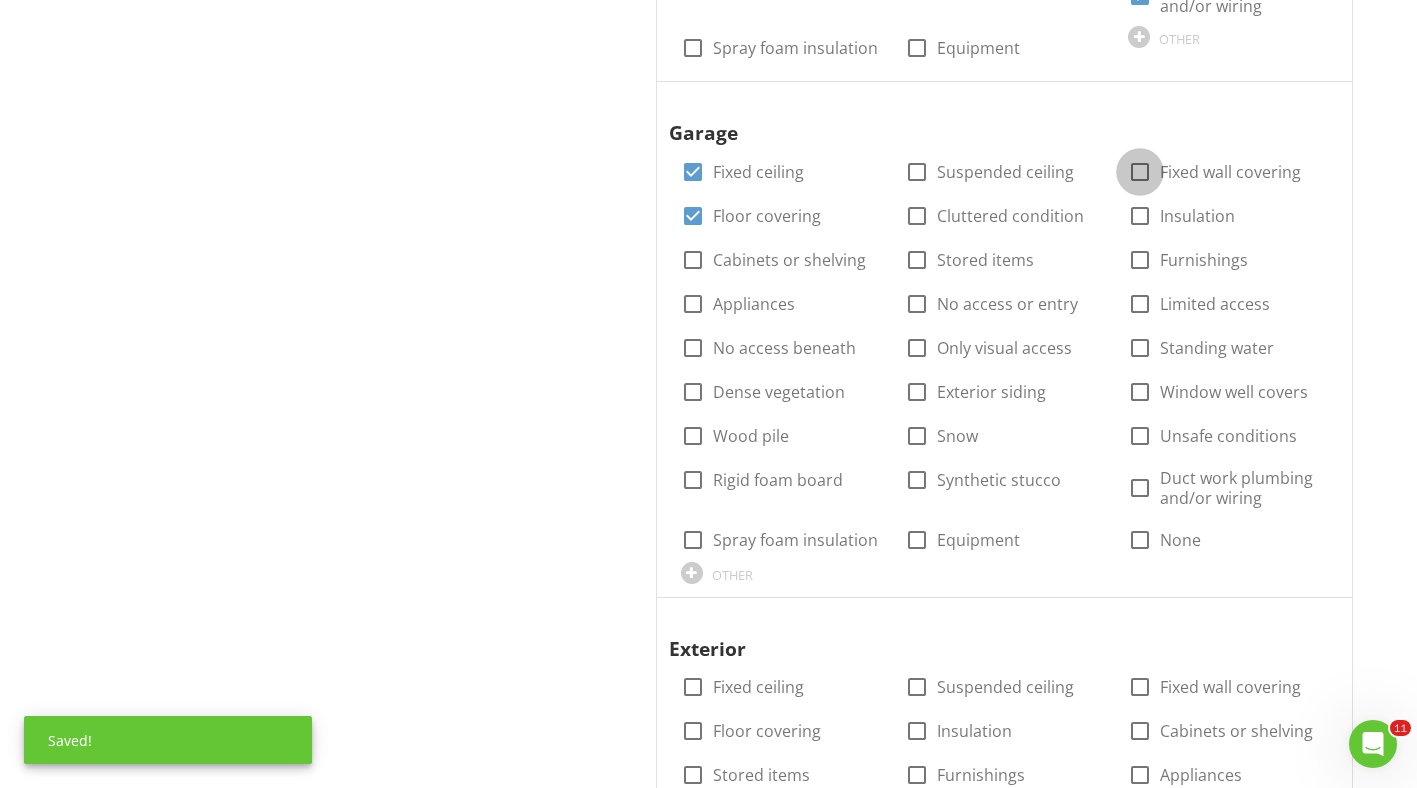 click at bounding box center (1140, 172) 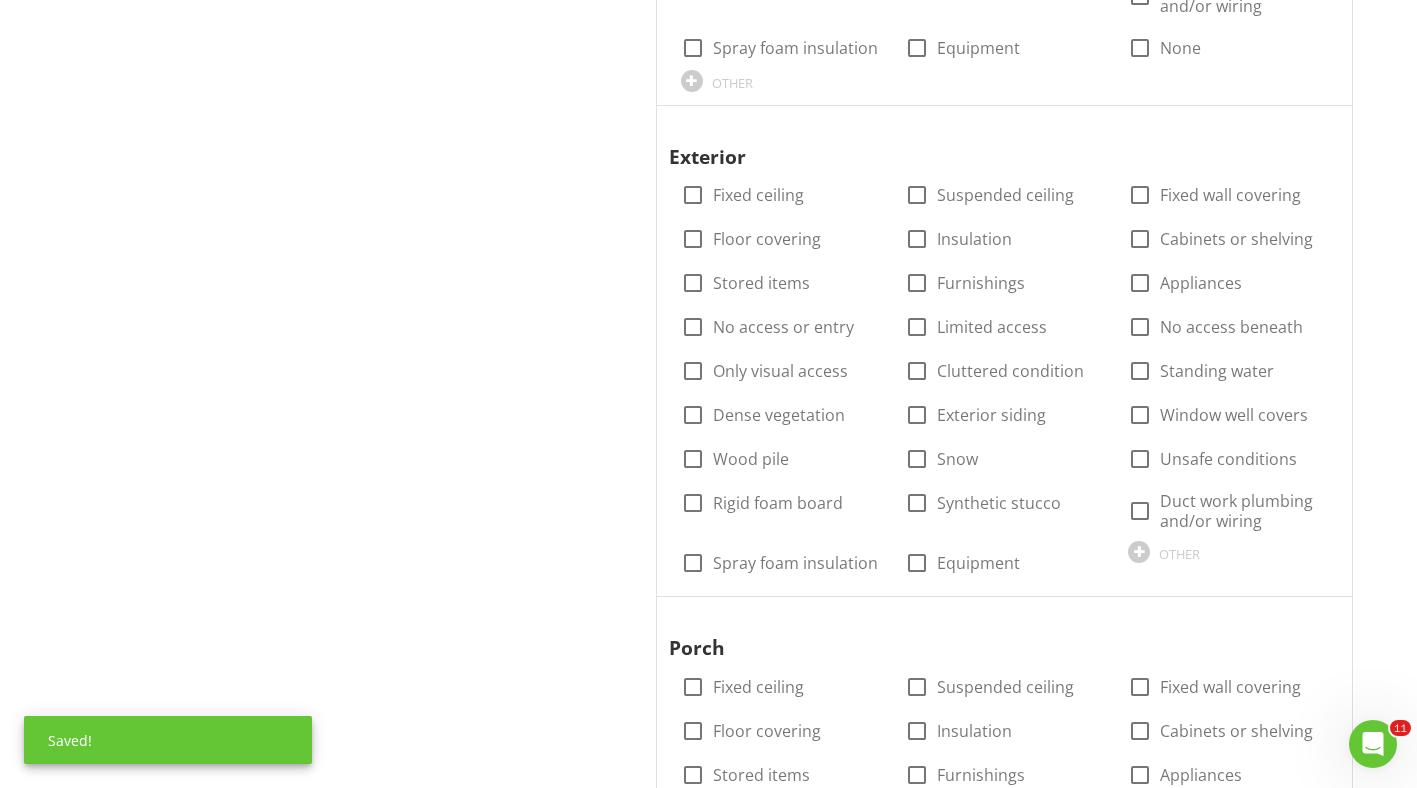 scroll, scrollTop: 2900, scrollLeft: 0, axis: vertical 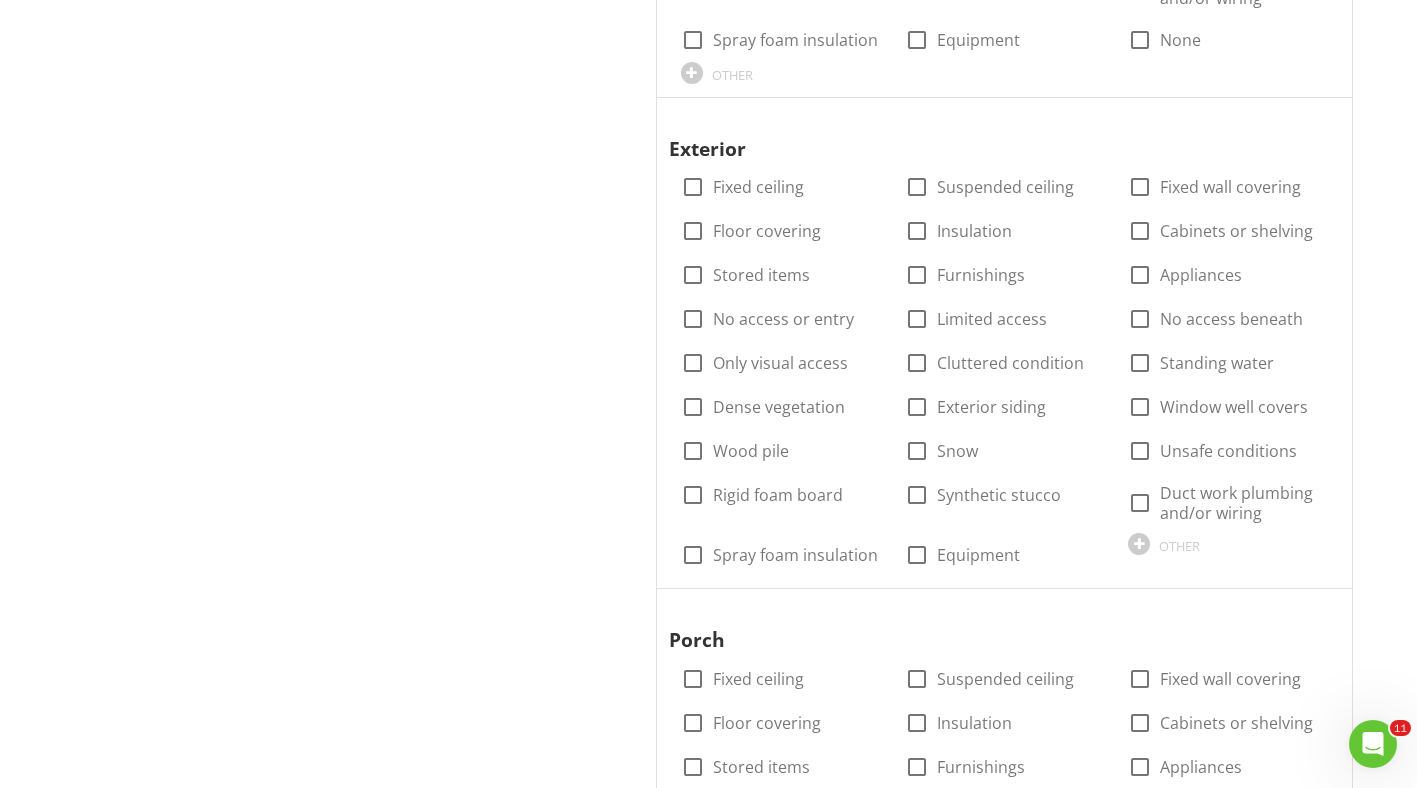 click at bounding box center (917, 407) 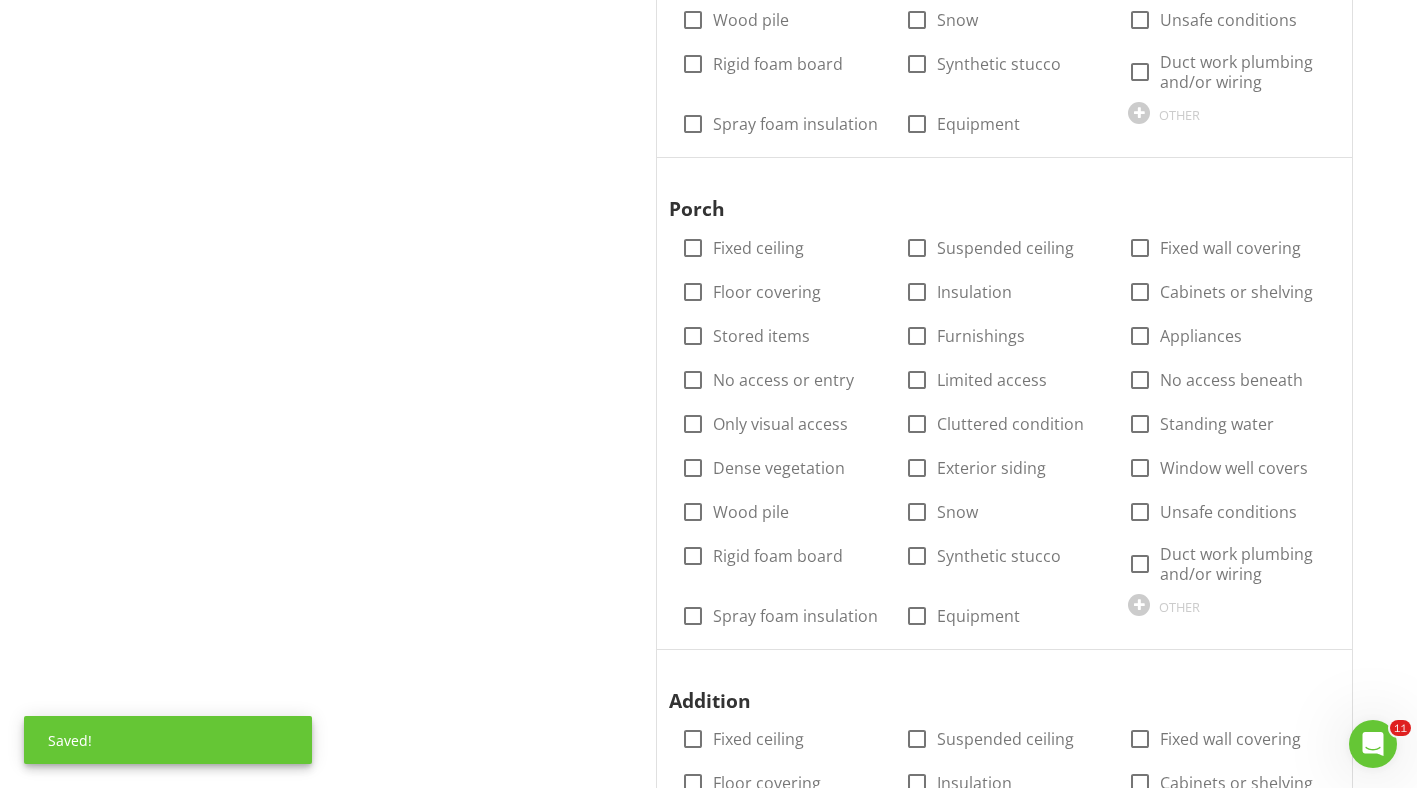 scroll, scrollTop: 3400, scrollLeft: 0, axis: vertical 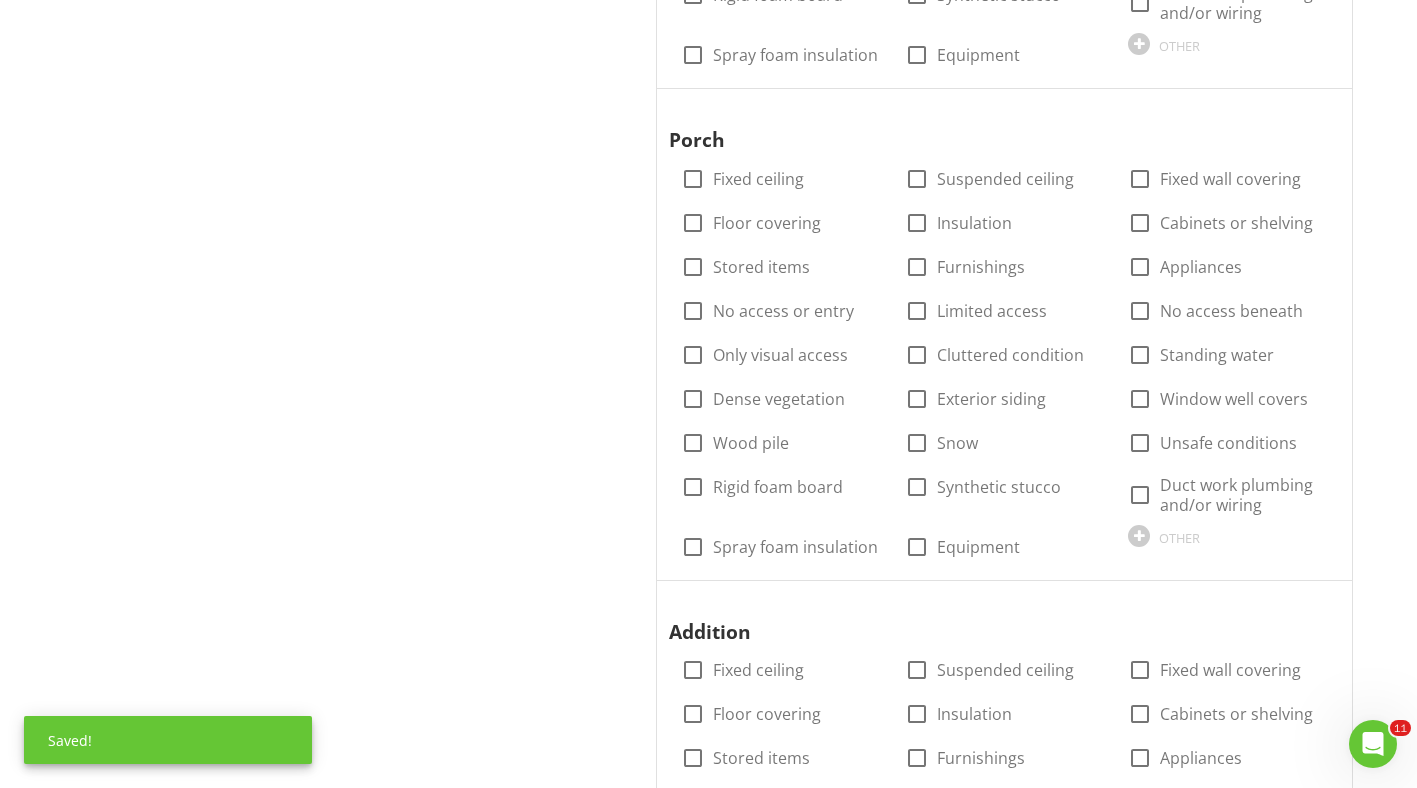 click at bounding box center (917, 399) 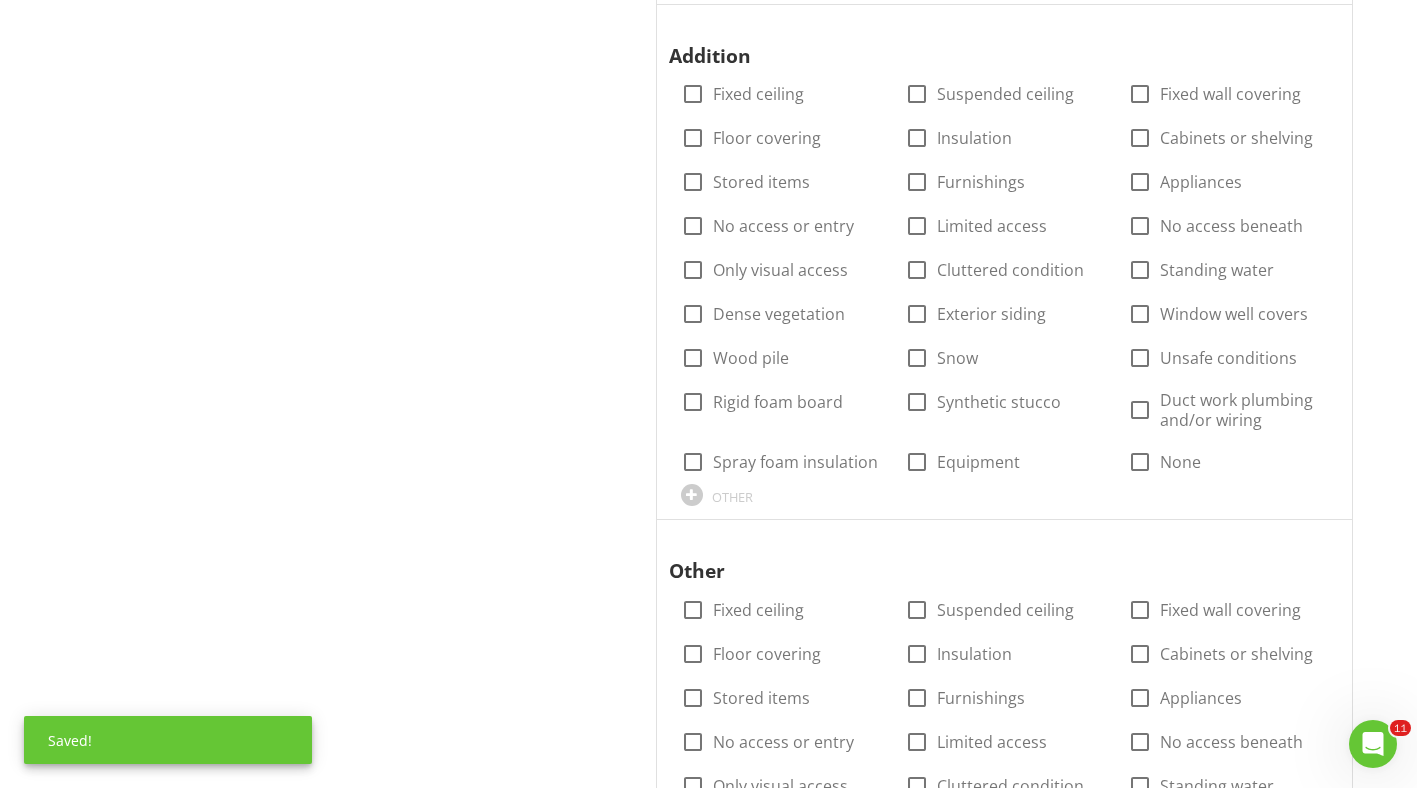 scroll, scrollTop: 4000, scrollLeft: 0, axis: vertical 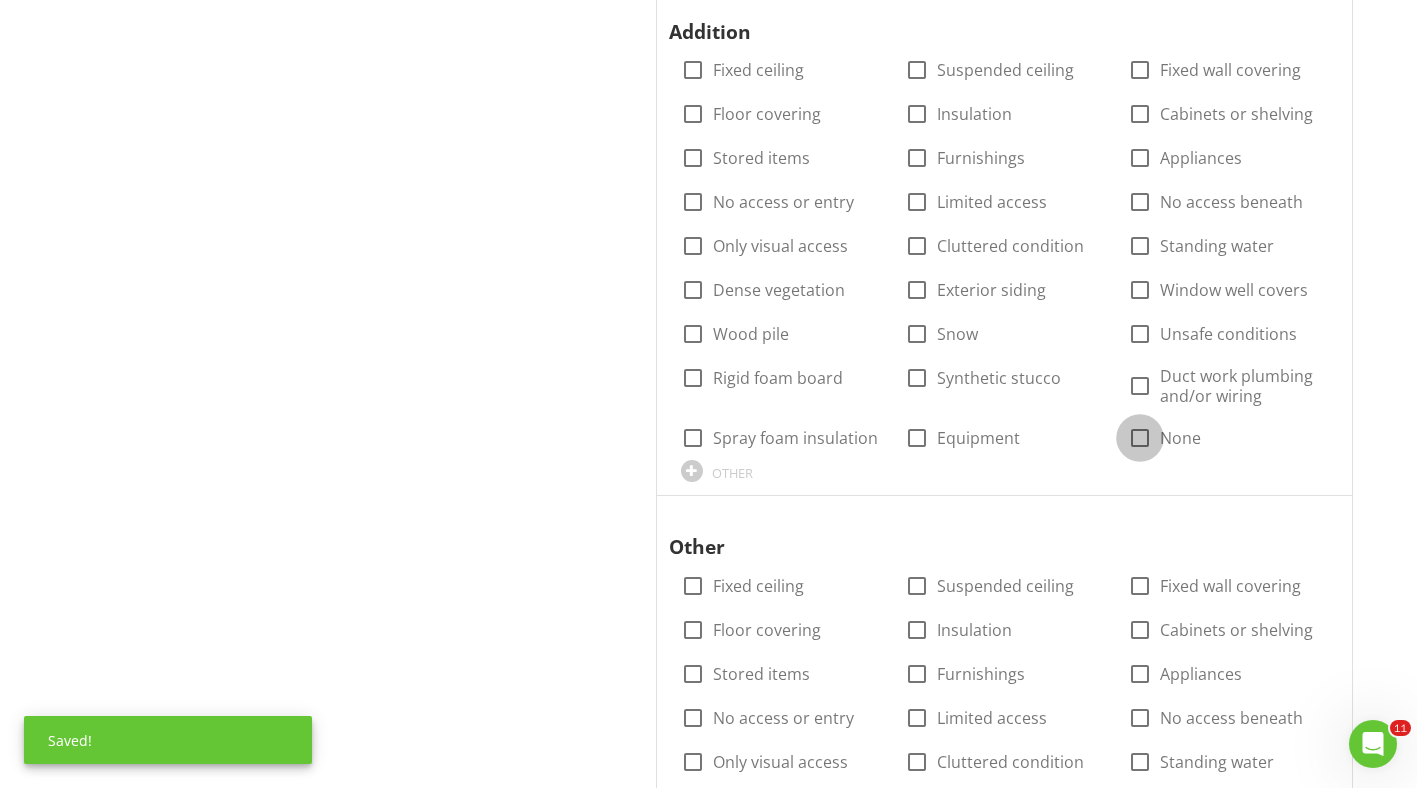 click at bounding box center (1140, 438) 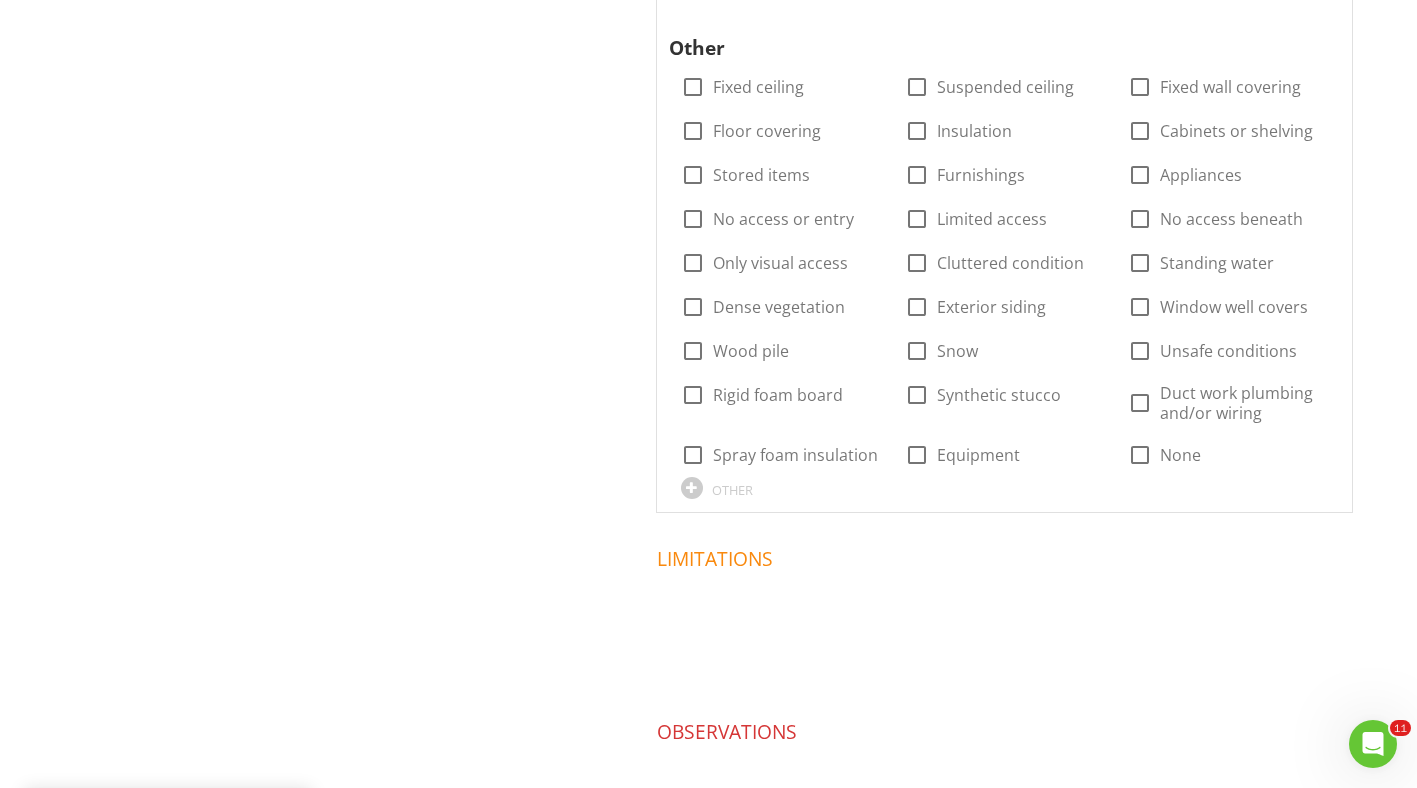 scroll, scrollTop: 4500, scrollLeft: 0, axis: vertical 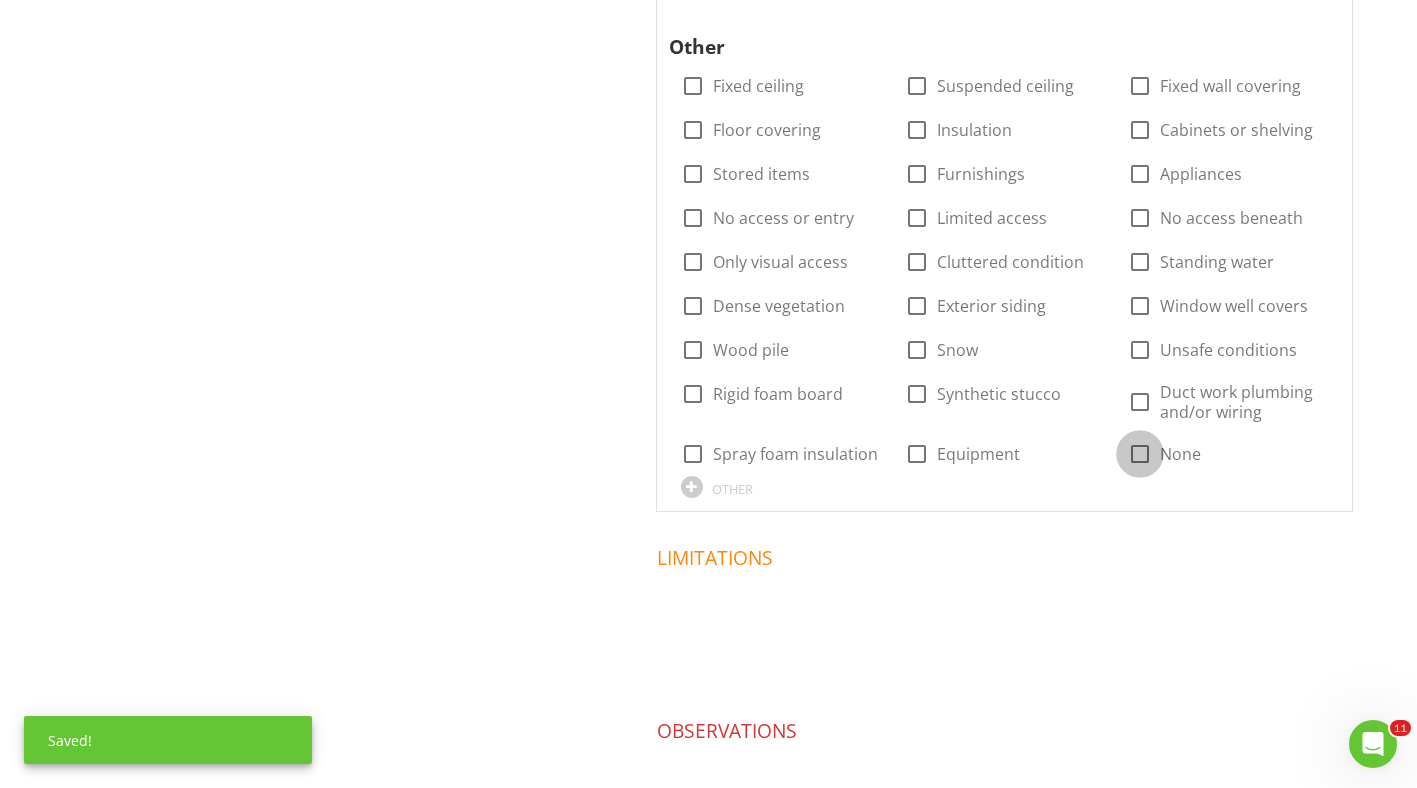 click at bounding box center [1140, 454] 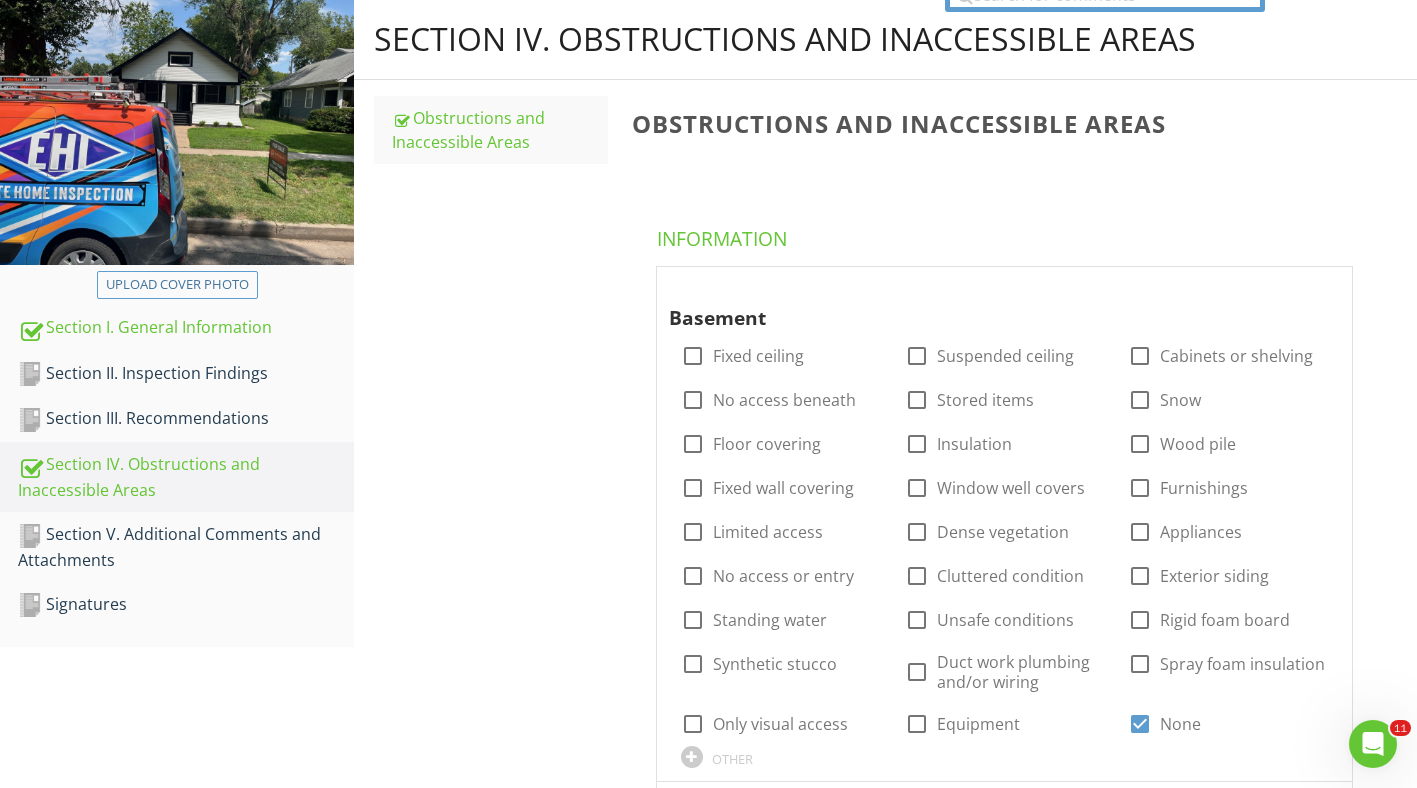 scroll, scrollTop: 300, scrollLeft: 0, axis: vertical 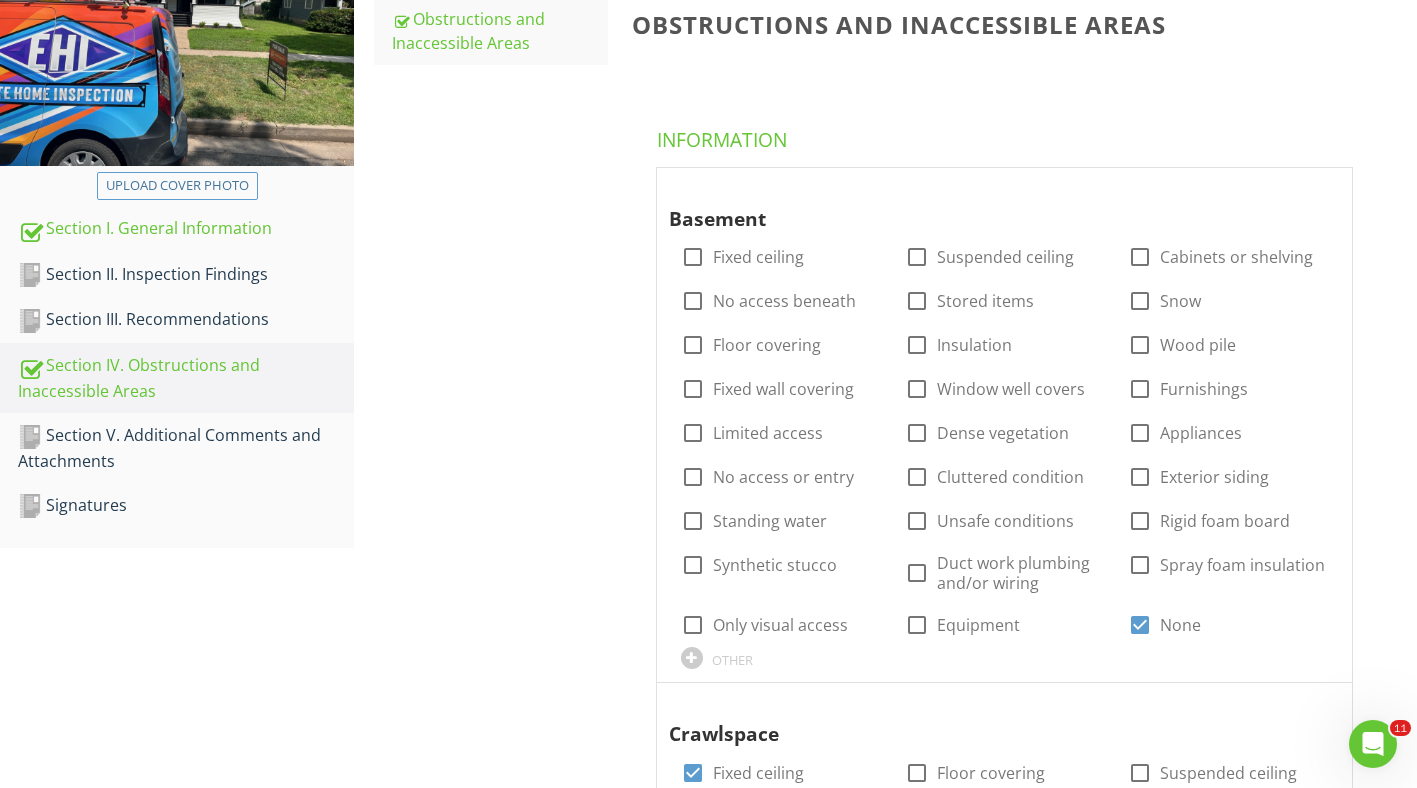click on "Section V. Additional Comments and Attachments" at bounding box center [186, 448] 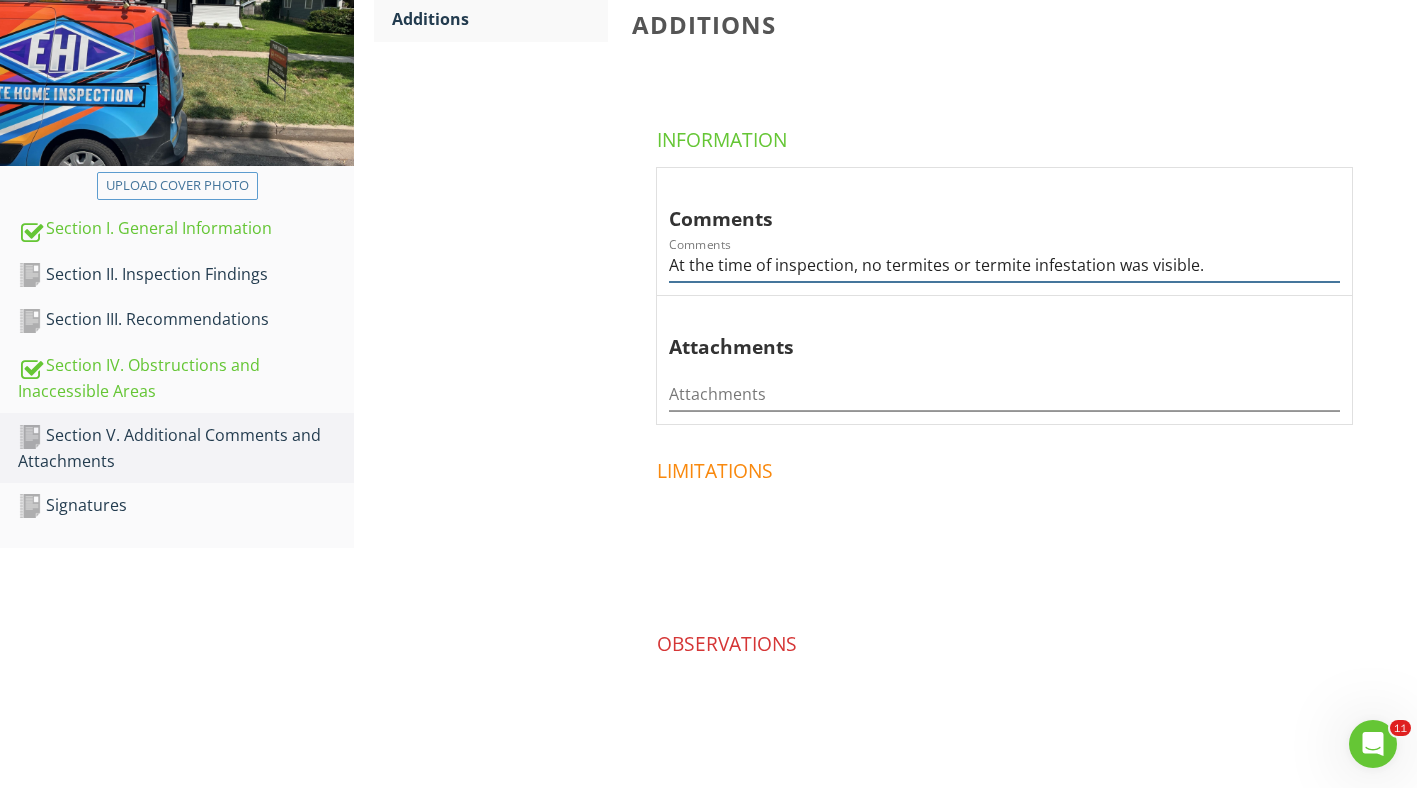 click on "At the time of inspection, no termites or termite infestation was visible." at bounding box center (1004, 265) 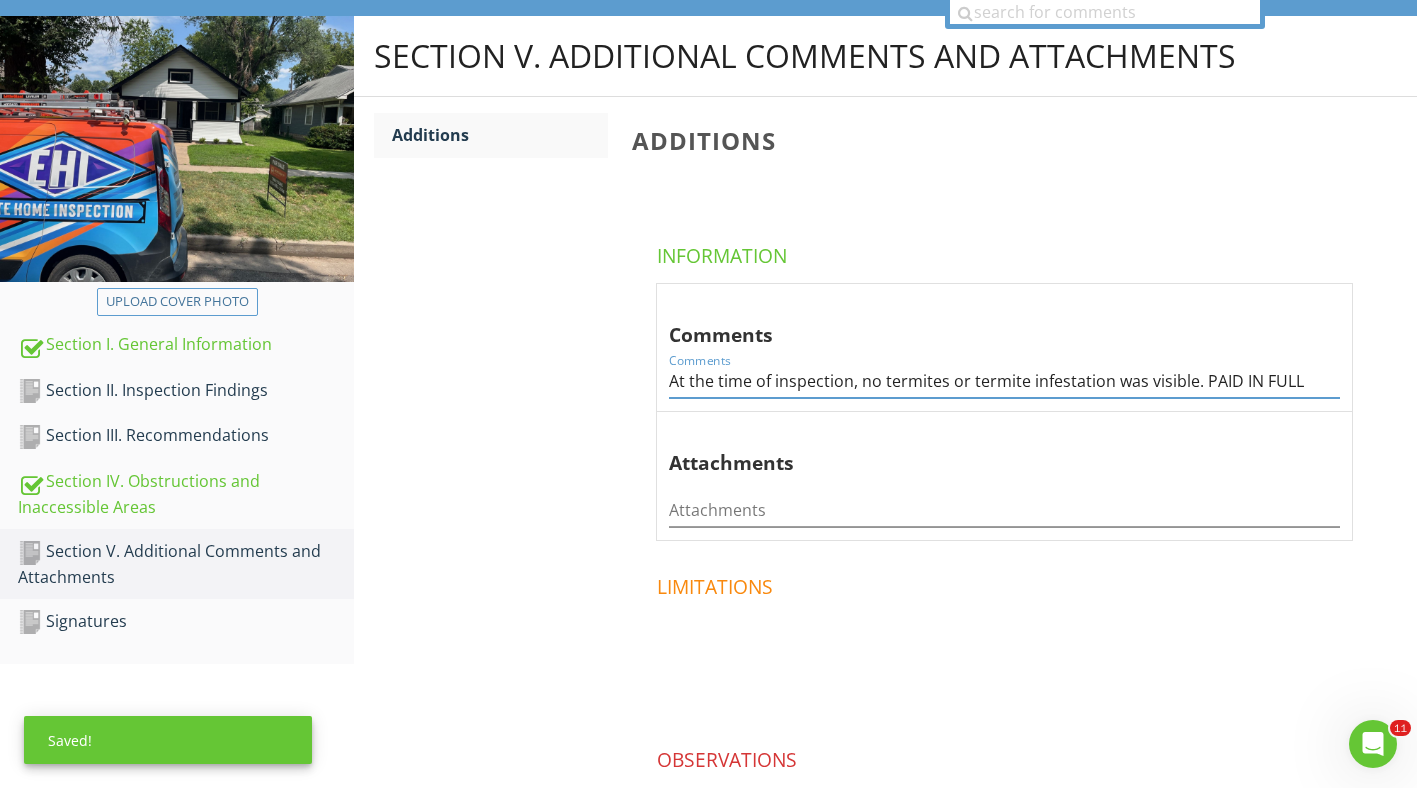 scroll, scrollTop: 0, scrollLeft: 0, axis: both 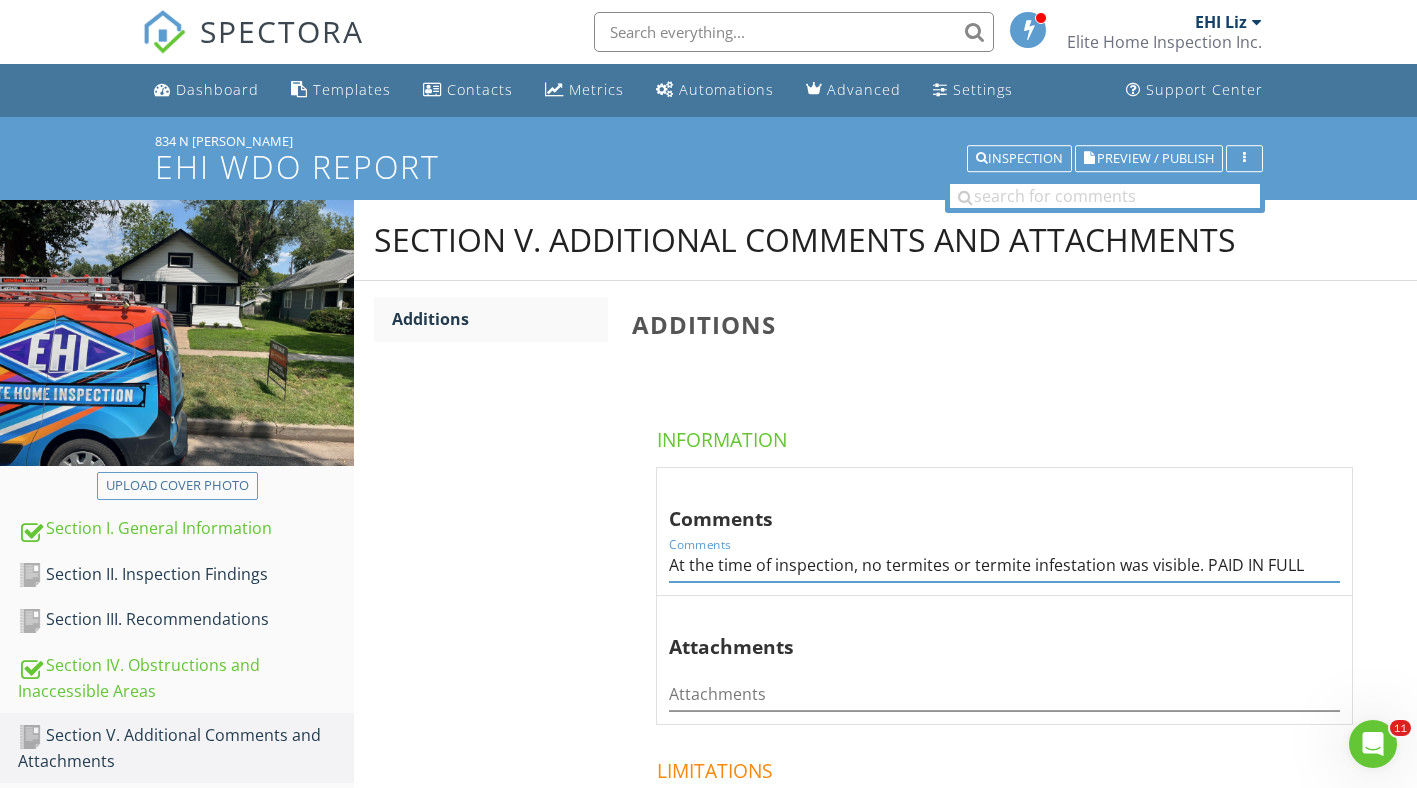 type on "At the time of inspection, no termites or termite infestation was visible. PAID IN FULL" 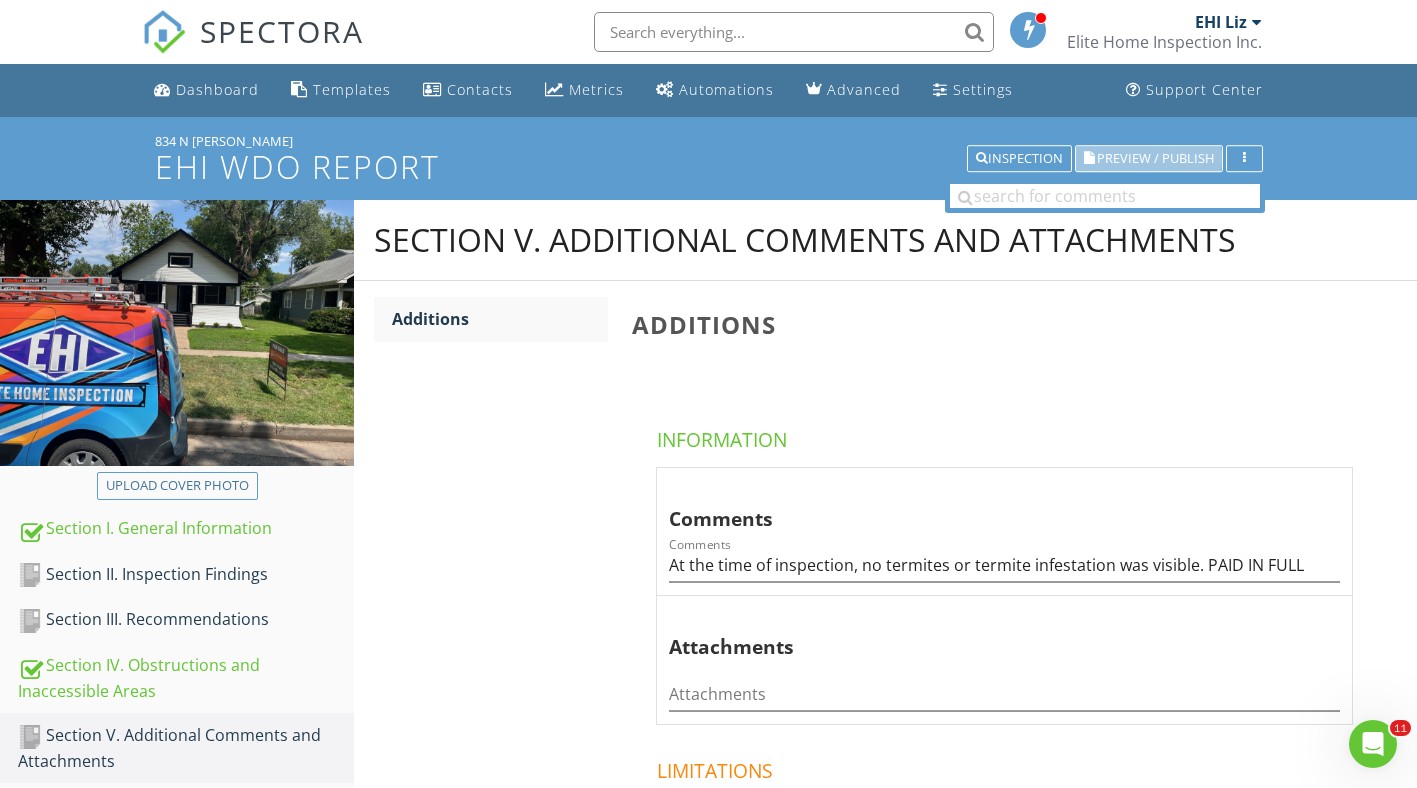 click on "Preview / Publish" at bounding box center [1155, 158] 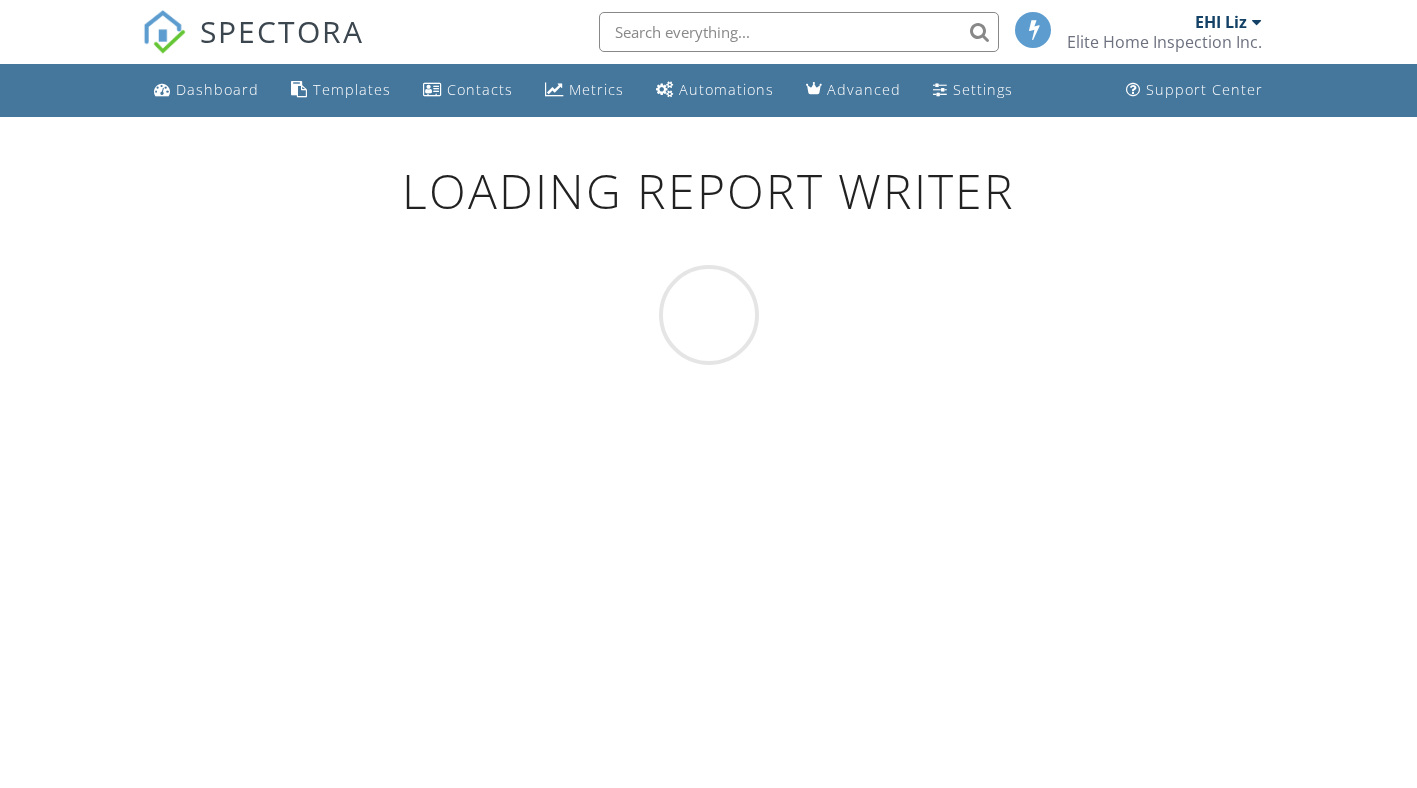 scroll, scrollTop: 117, scrollLeft: 0, axis: vertical 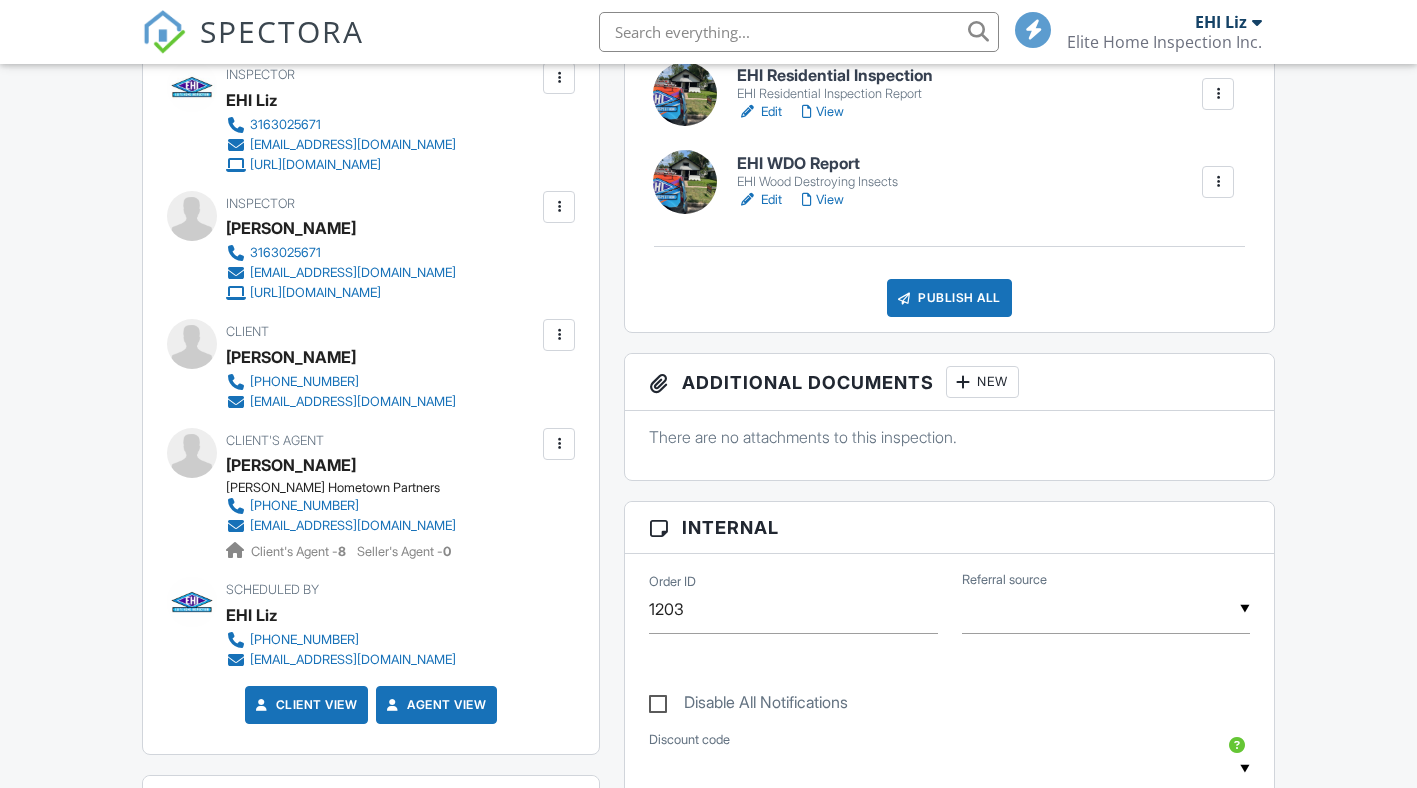click on "New" at bounding box center (982, 382) 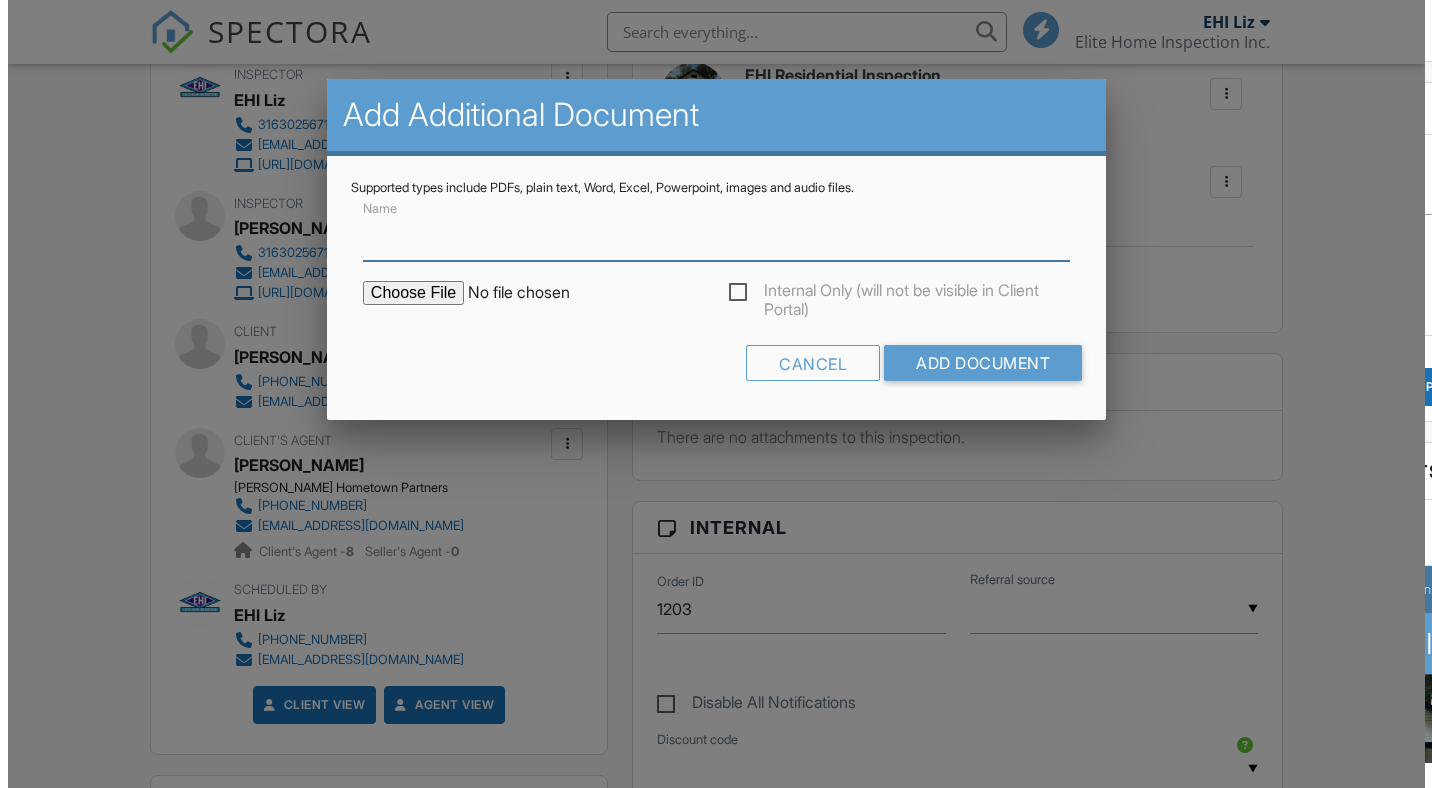 scroll, scrollTop: 597, scrollLeft: 0, axis: vertical 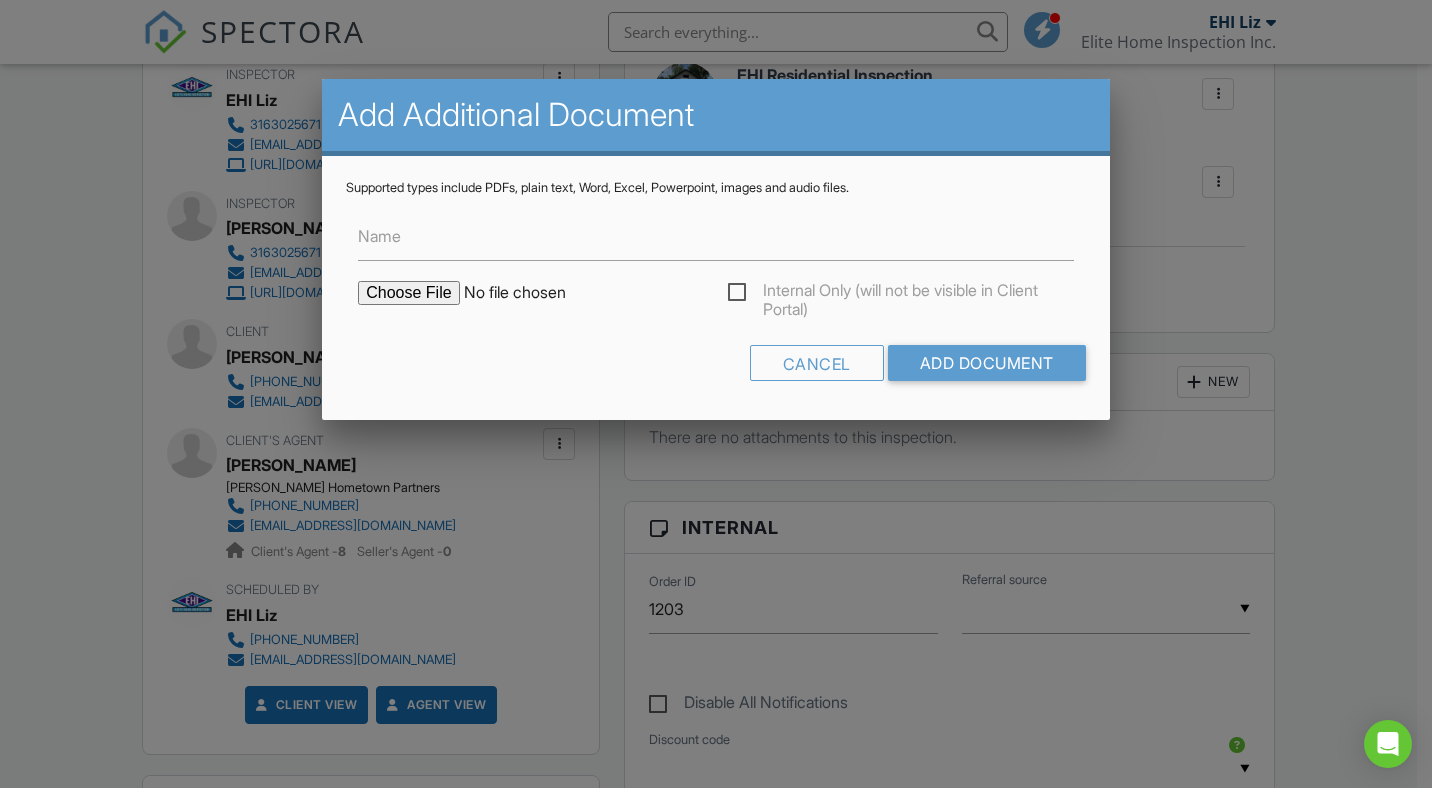 click at bounding box center (528, 293) 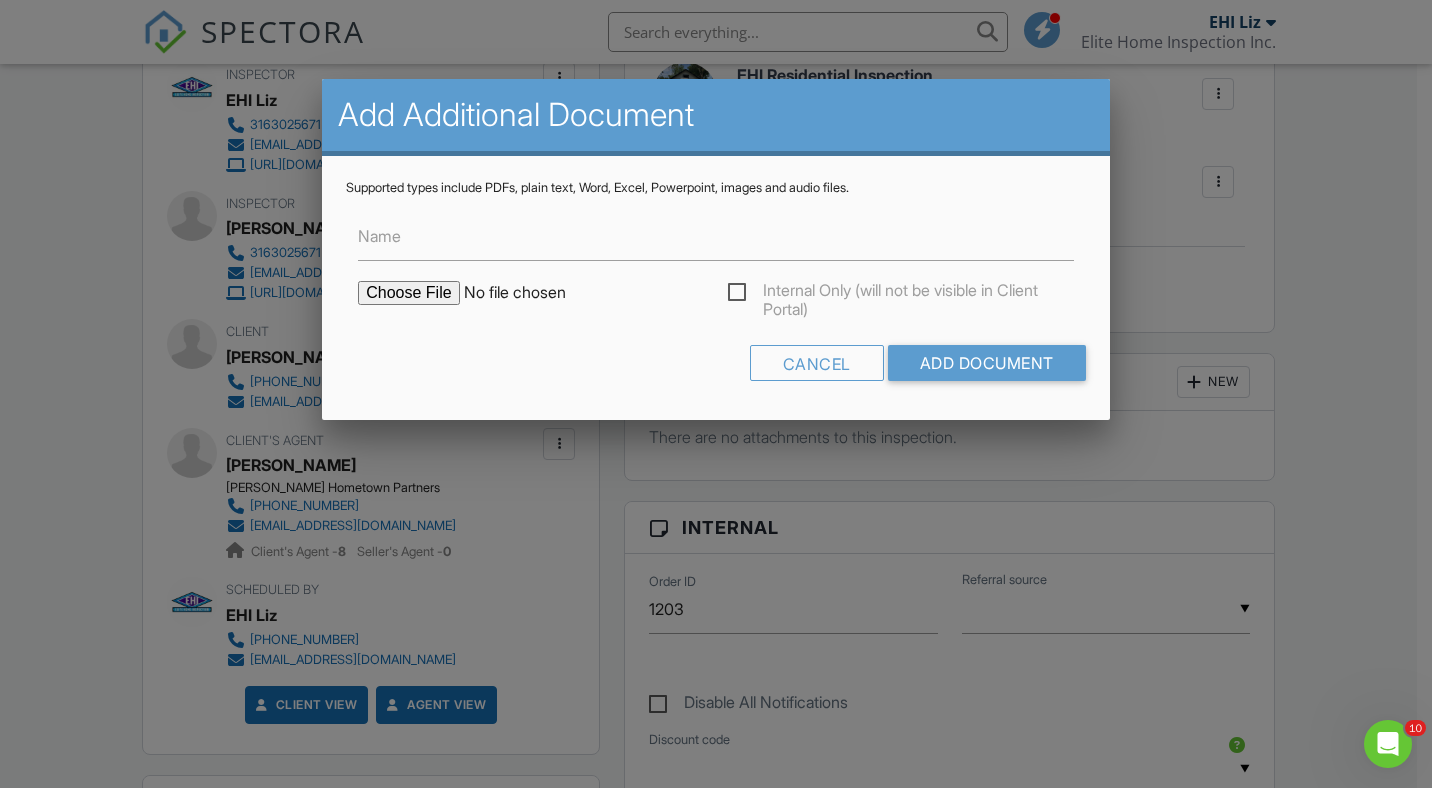 scroll, scrollTop: 0, scrollLeft: 0, axis: both 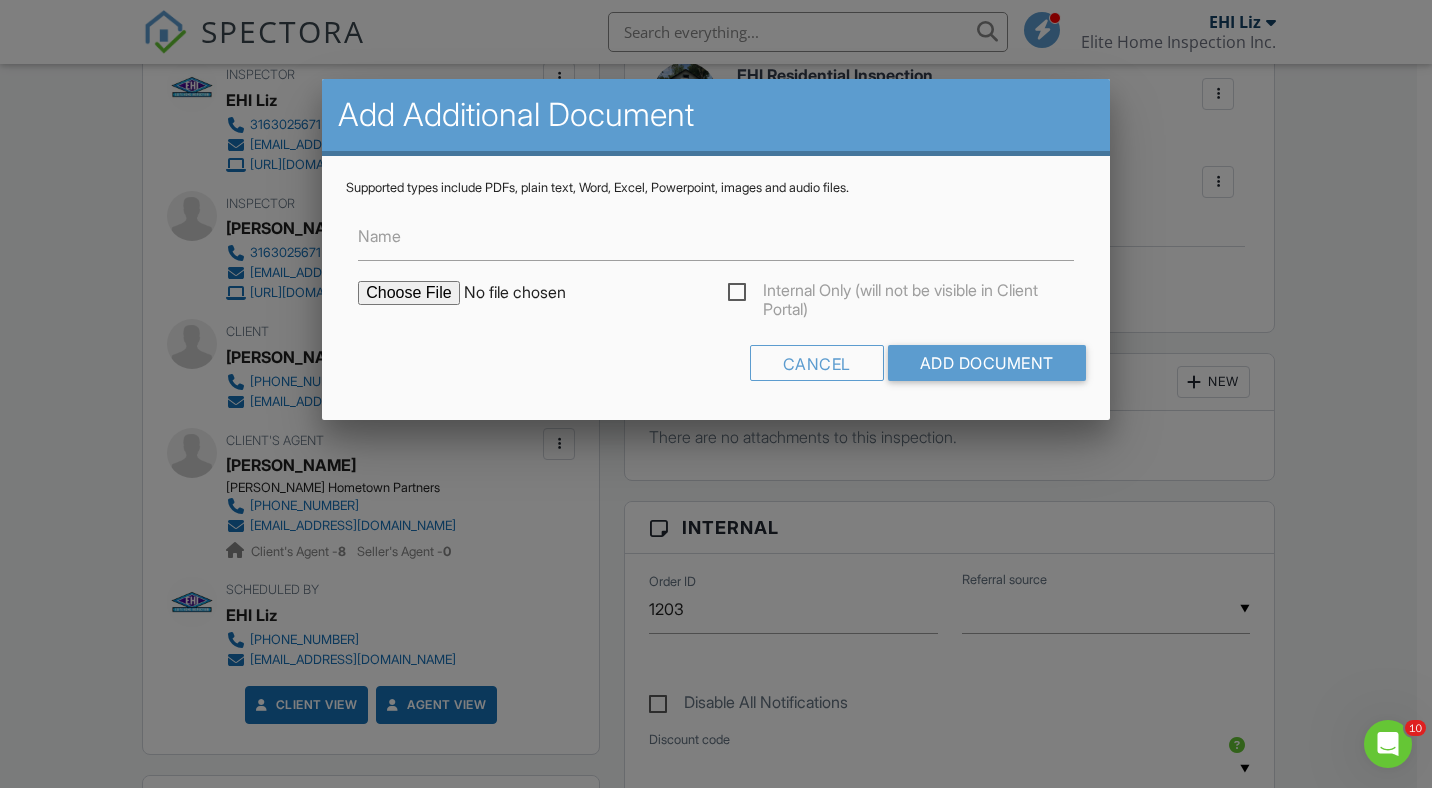 type on "C:\fakepath\834 N Carter-TERMITE.pdf" 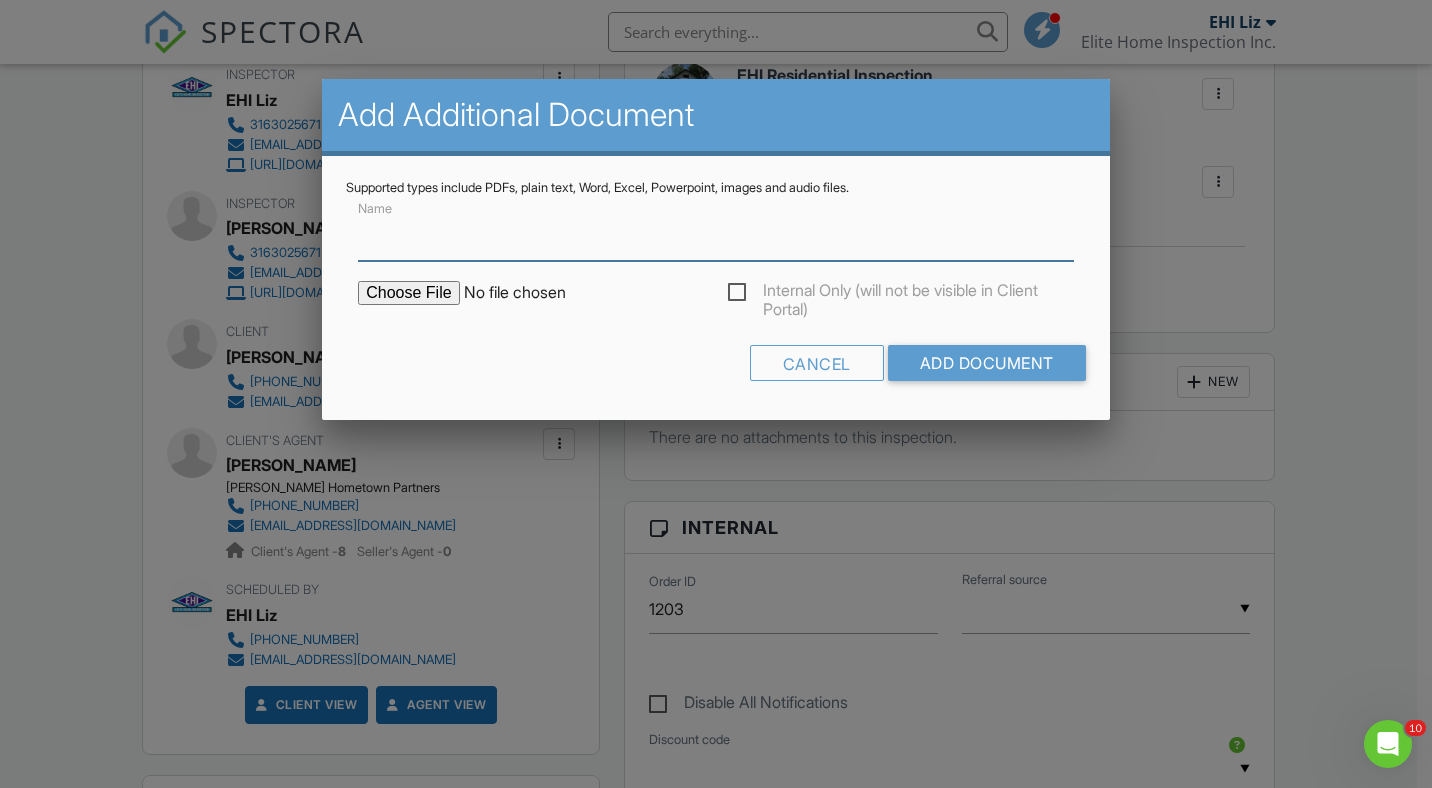 click on "Name" at bounding box center [716, 236] 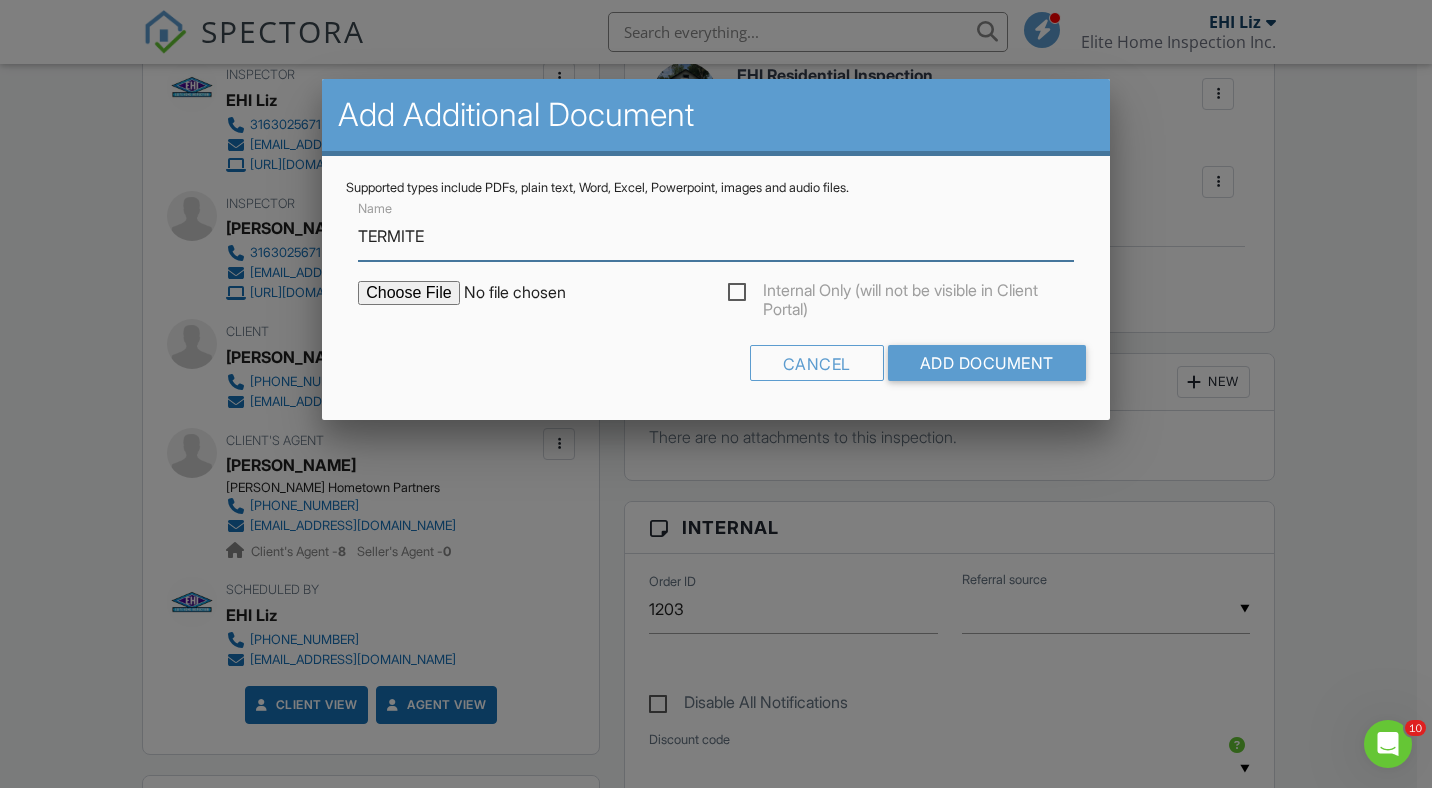 type on "TERMITE" 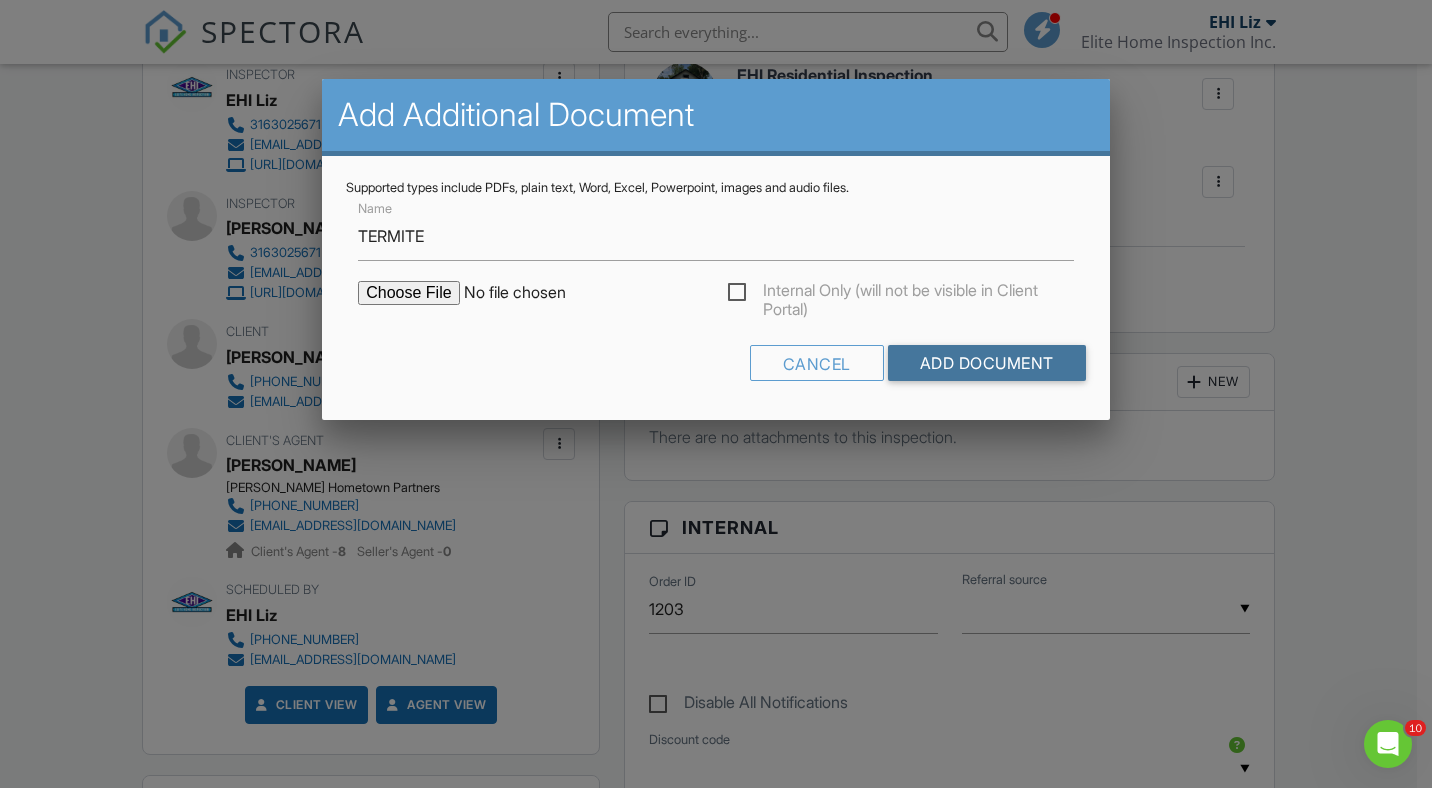 click on "Add Document" at bounding box center (987, 363) 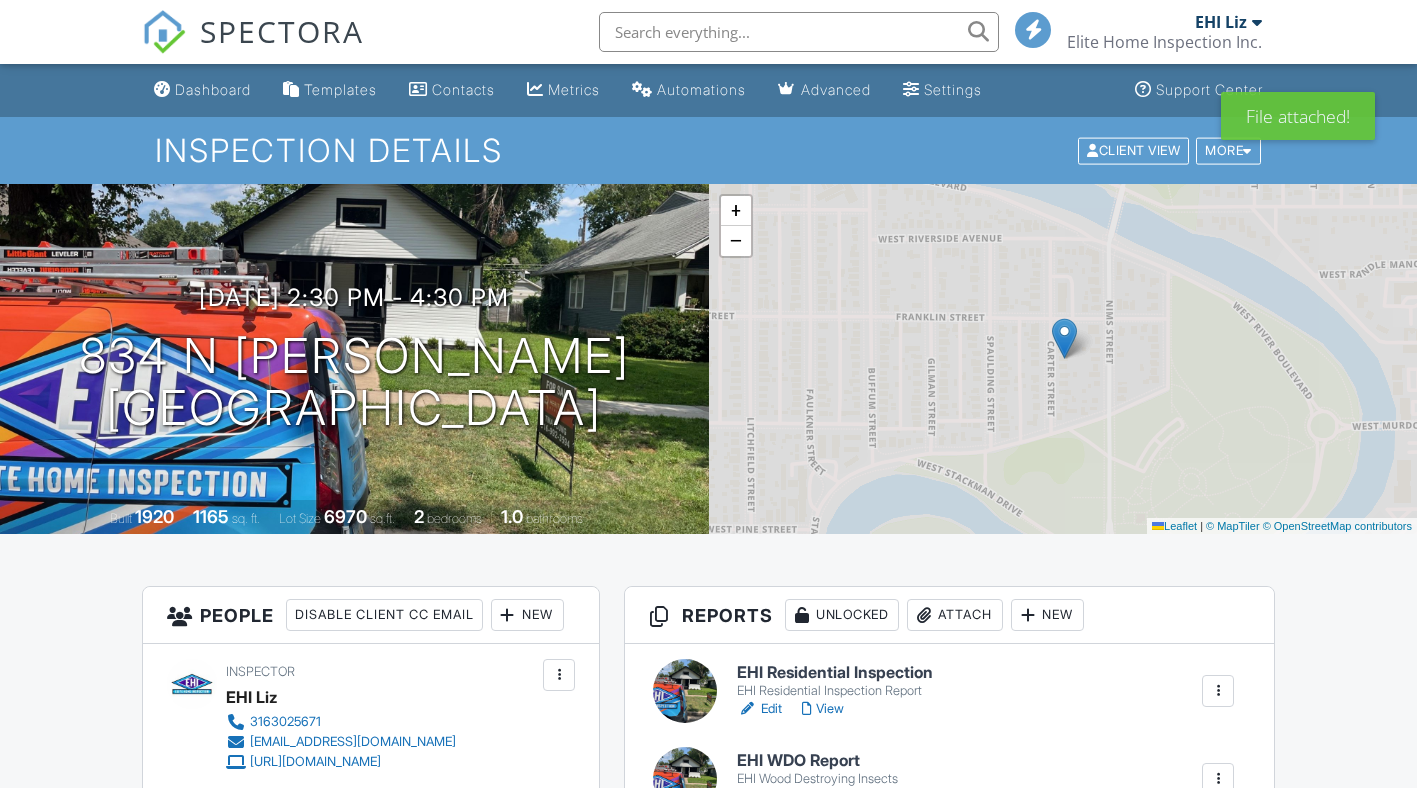 scroll, scrollTop: 0, scrollLeft: 0, axis: both 